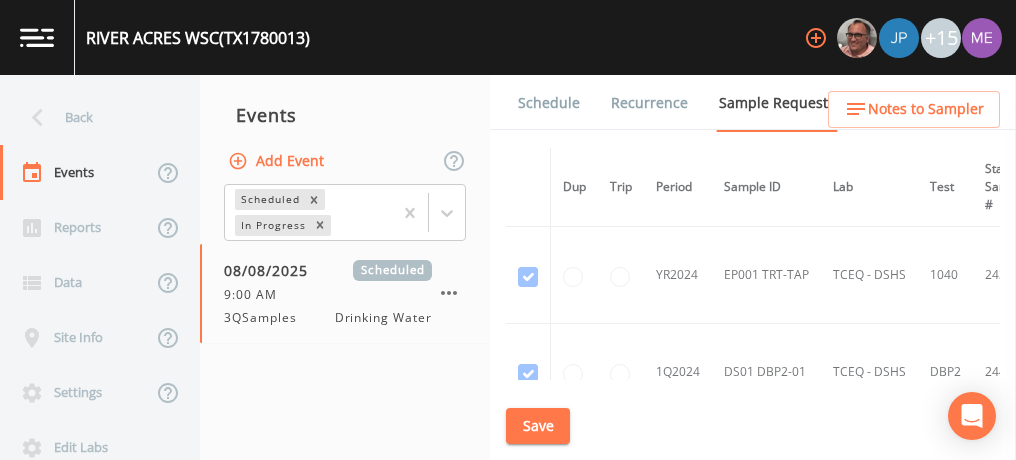 scroll, scrollTop: 0, scrollLeft: 0, axis: both 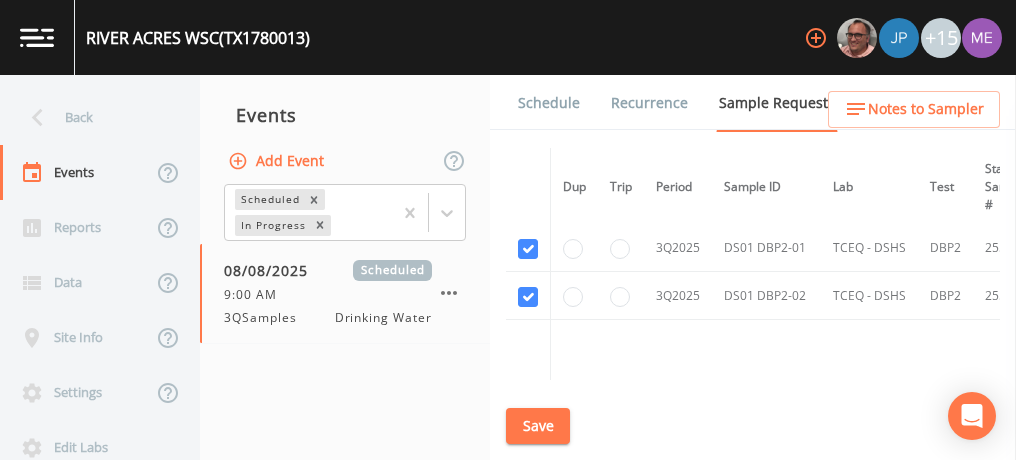 click on "Schedule" at bounding box center [549, 103] 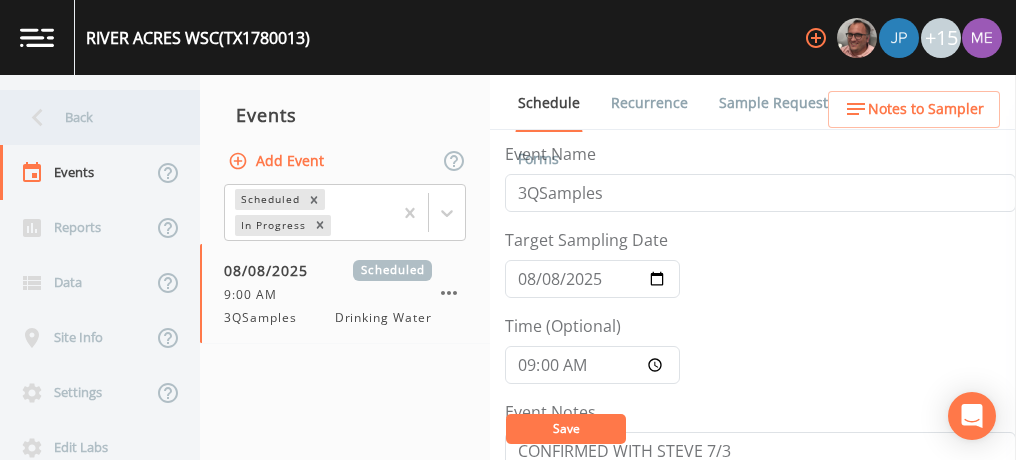 click on "Back" at bounding box center [90, 117] 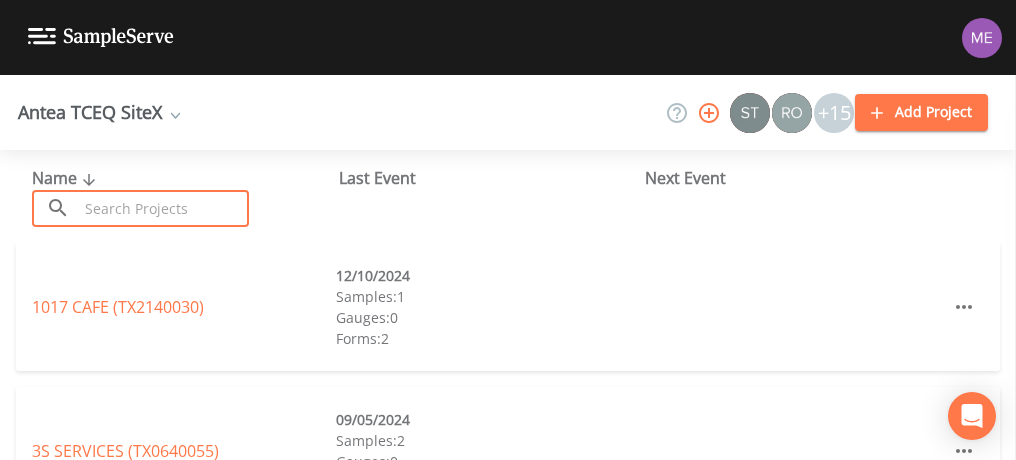 click at bounding box center (163, 208) 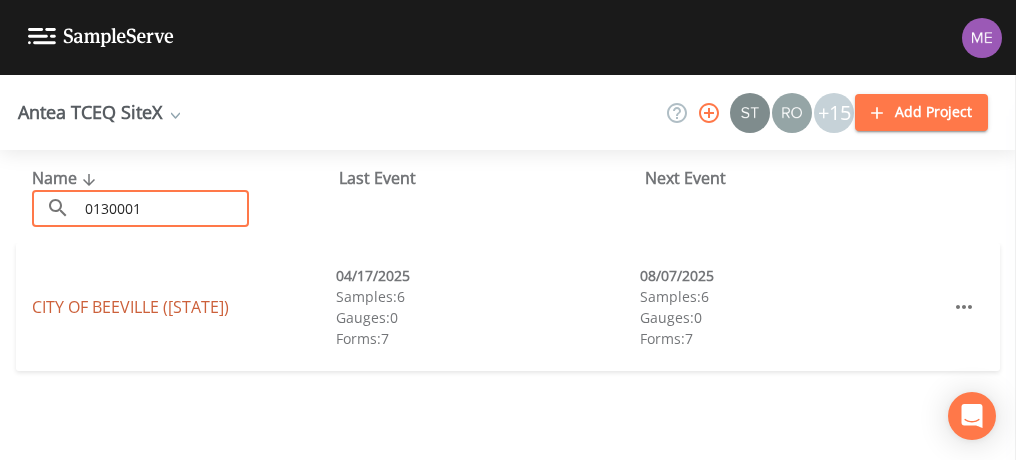 type on "0130001" 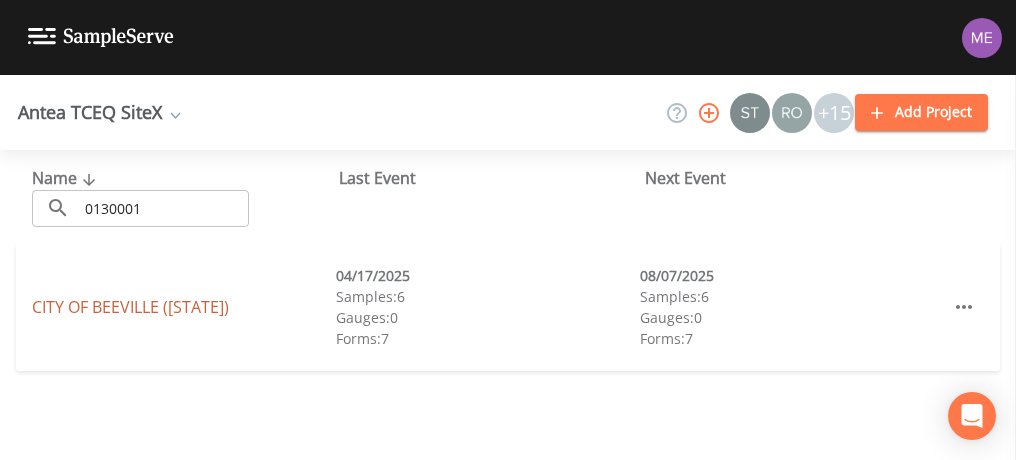 click on "CITY OF BEEVILLE   ([STATE])" at bounding box center [130, 307] 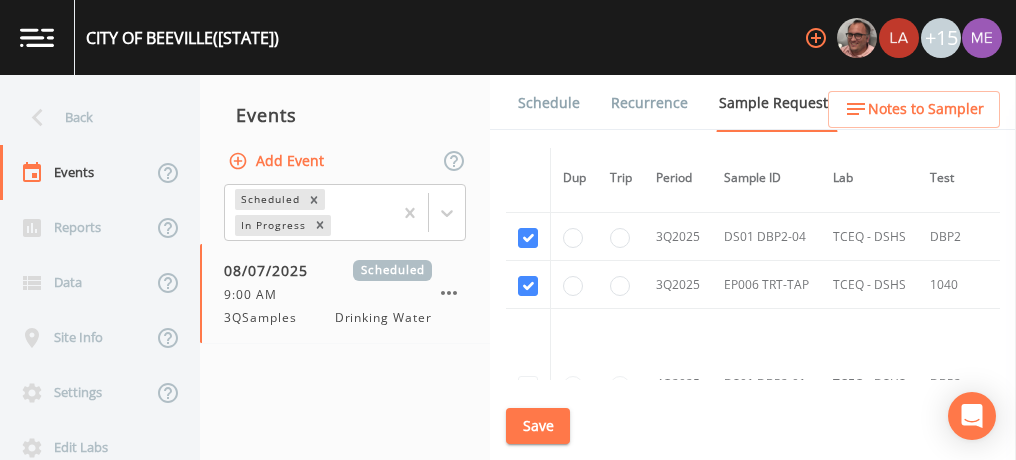 scroll, scrollTop: 6449, scrollLeft: 0, axis: vertical 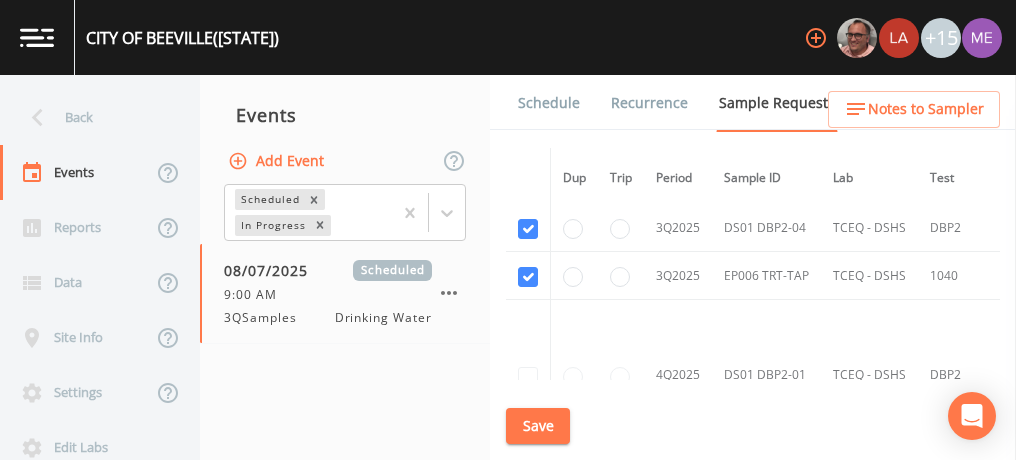 click on "Schedule" at bounding box center (549, 103) 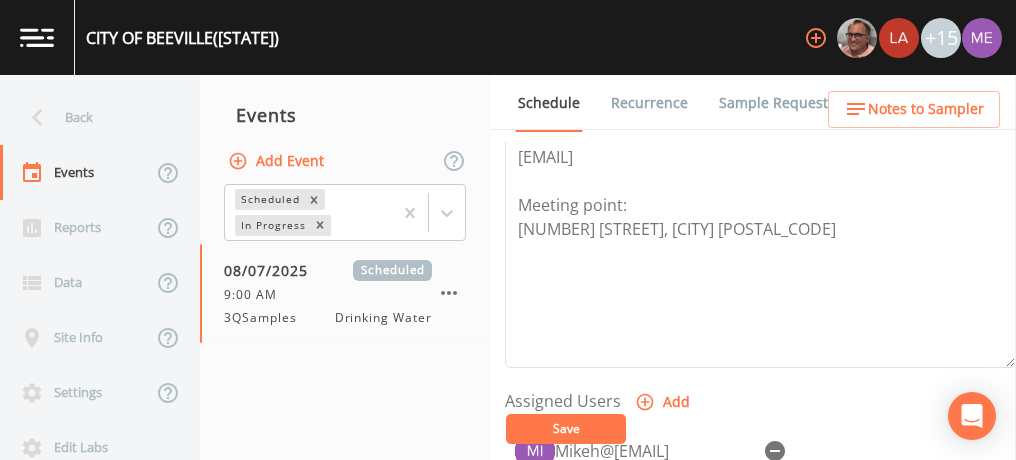 scroll, scrollTop: 630, scrollLeft: 0, axis: vertical 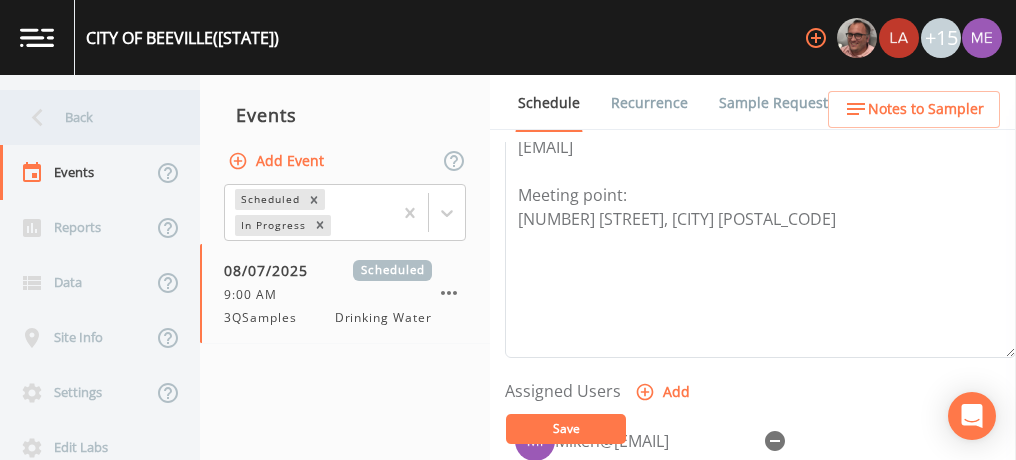 click on "Back" at bounding box center (90, 117) 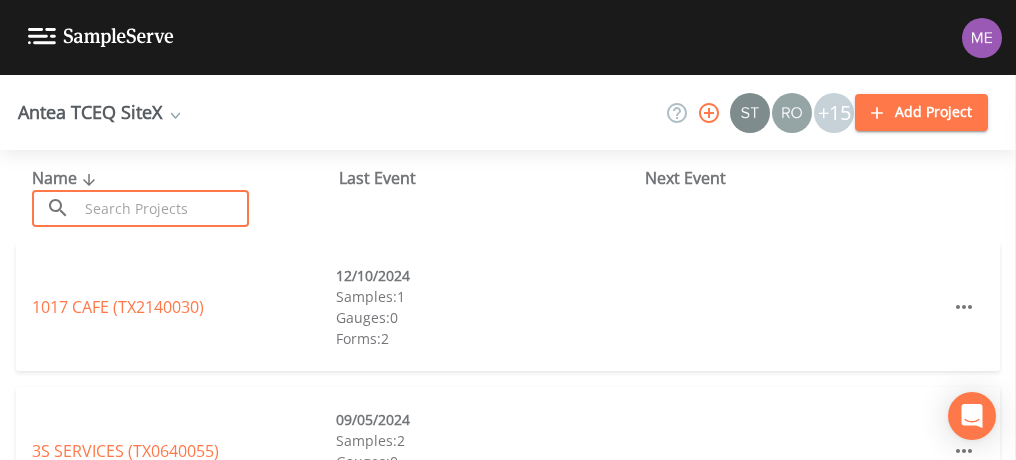 click at bounding box center (163, 208) 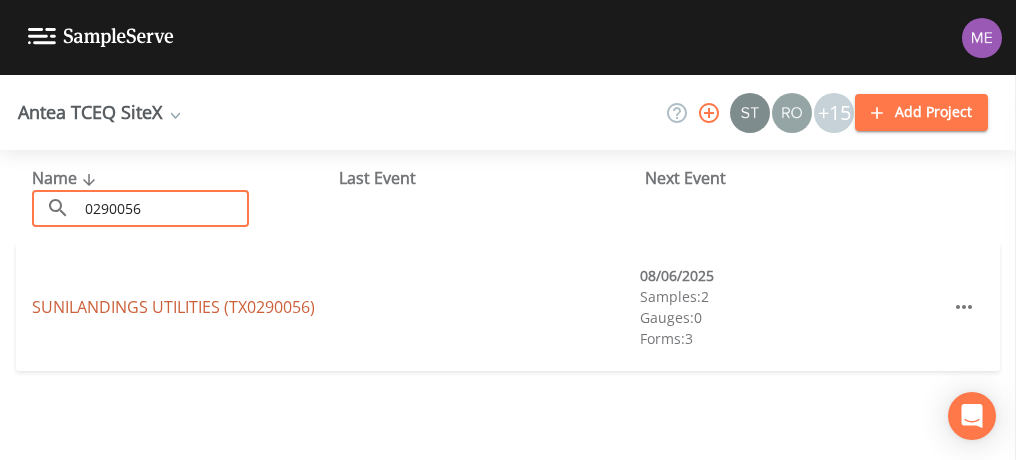 type on "0290056" 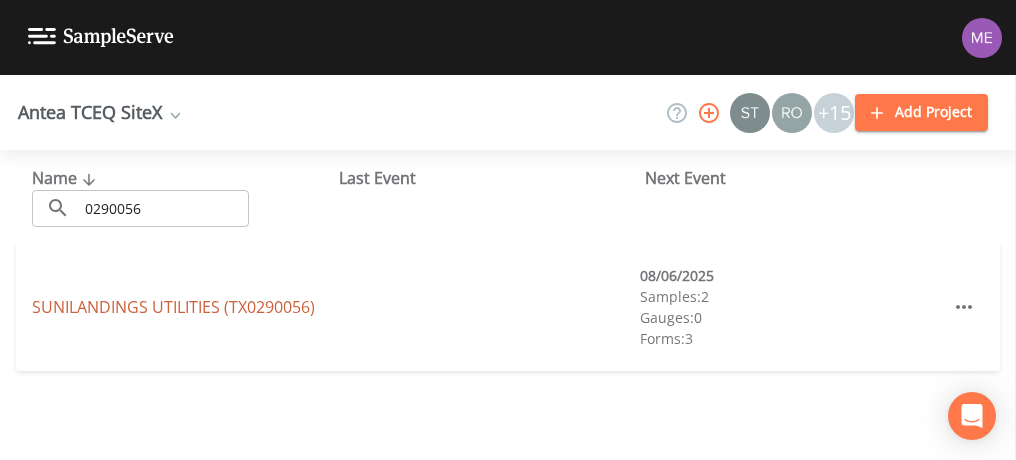 click on "[COMPANY] (TX0290056)" at bounding box center (173, 307) 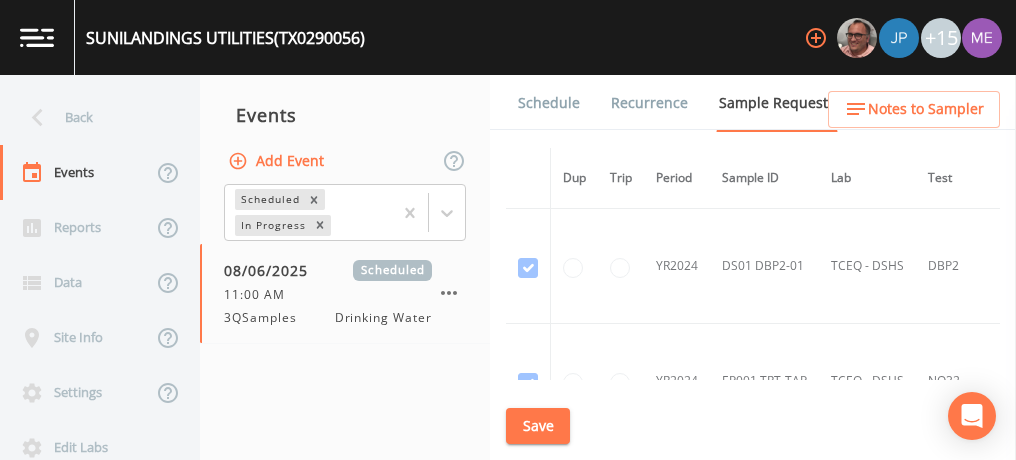 click on "DS01 DBP2-01" at bounding box center [764, 266] 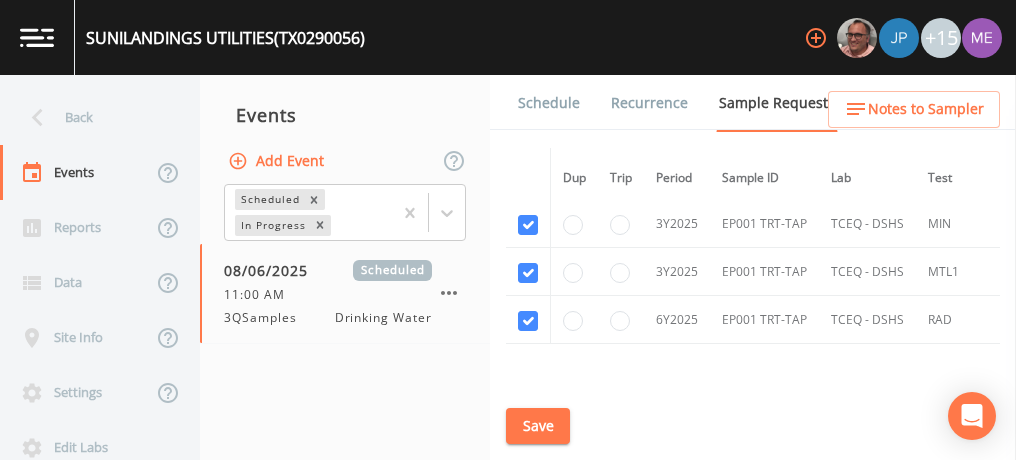 scroll, scrollTop: 814, scrollLeft: 0, axis: vertical 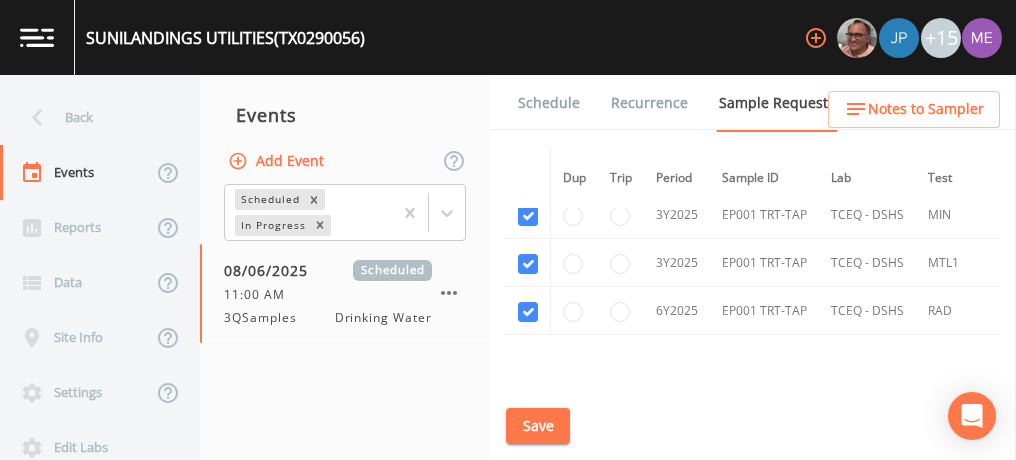 click on "Schedule" at bounding box center [549, 103] 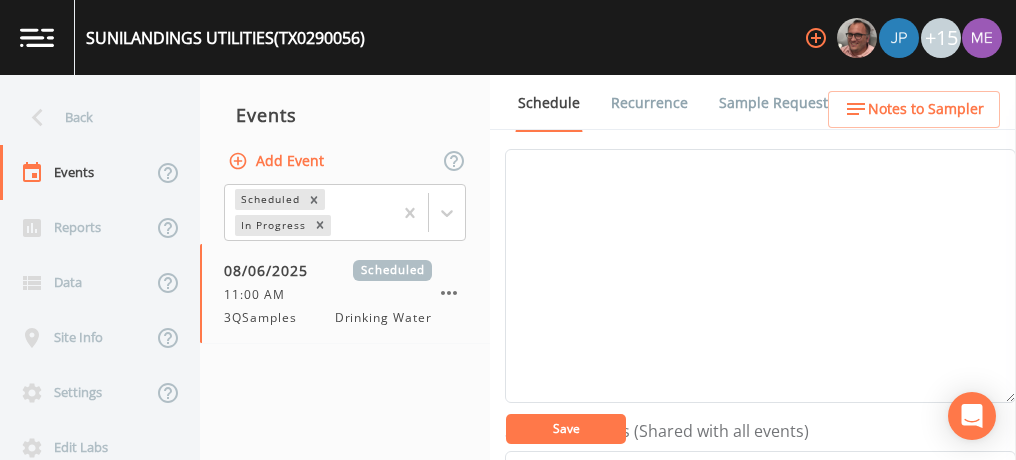 scroll, scrollTop: 284, scrollLeft: 0, axis: vertical 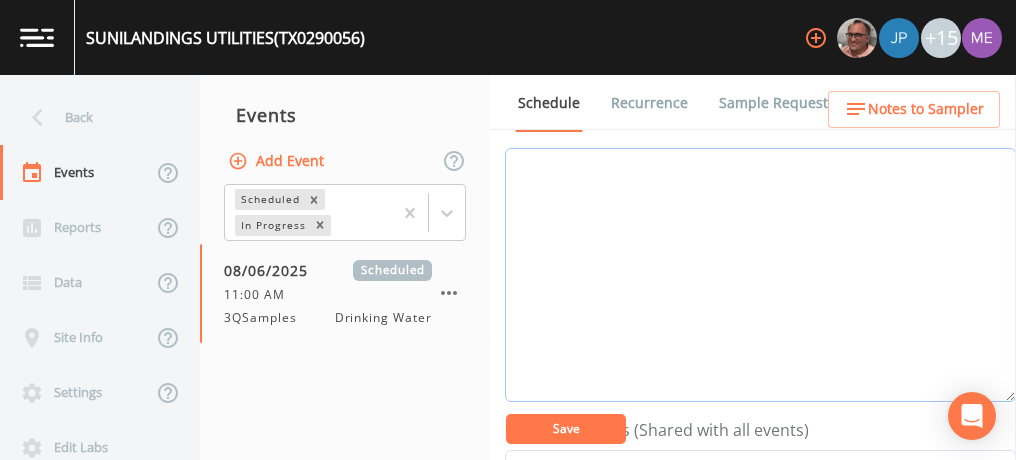 click on "Event Notes" at bounding box center (760, 275) 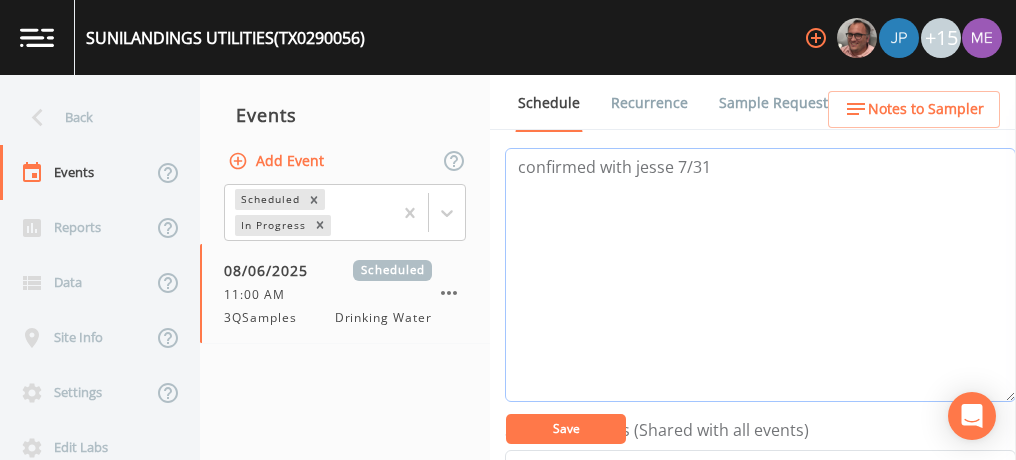 type on "confirmed with [FIRST] [DATE]" 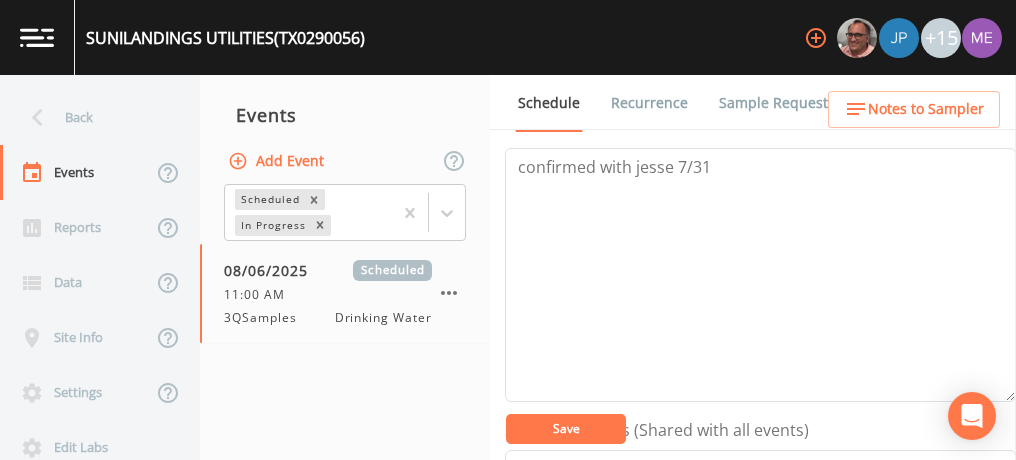 click on "Save" at bounding box center [566, 429] 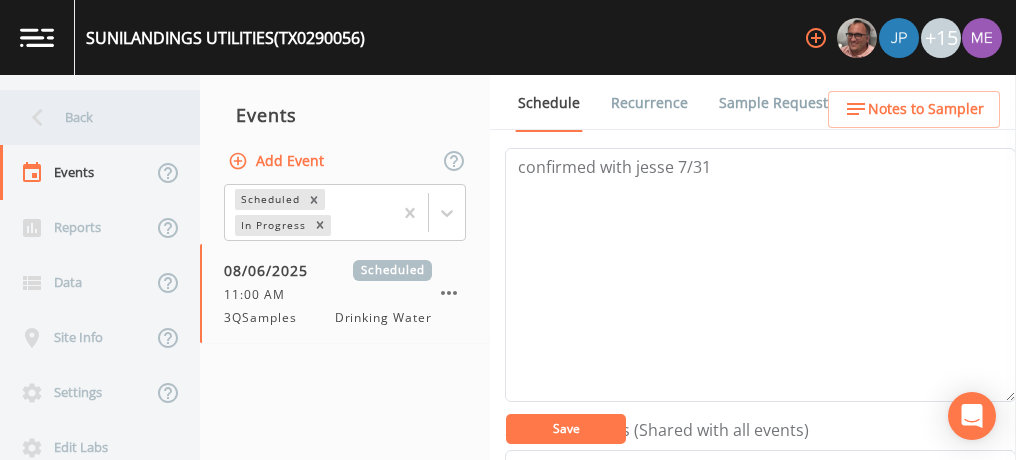 click on "Back" at bounding box center [90, 117] 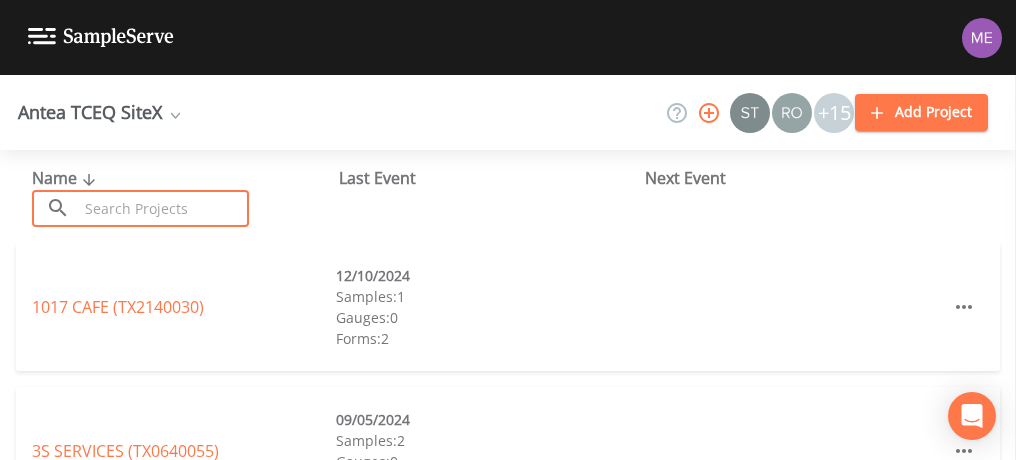 click at bounding box center [163, 208] 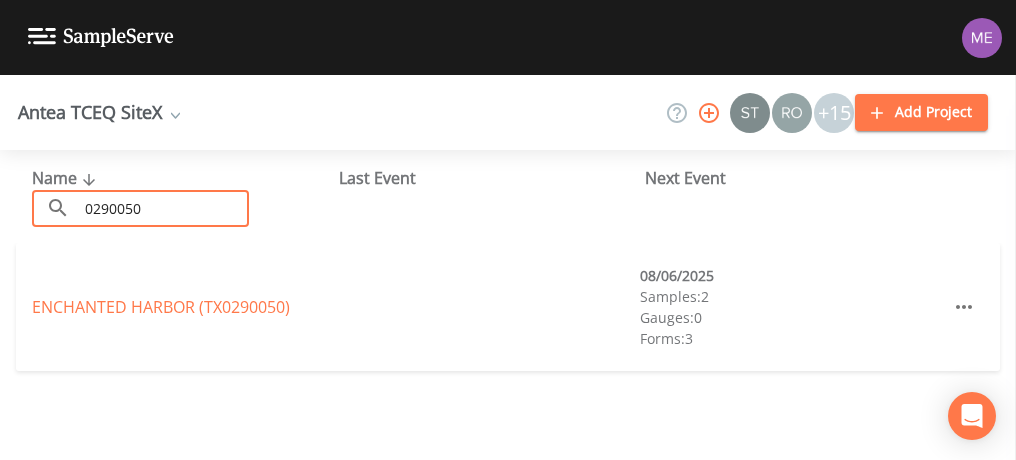 type on "0290050" 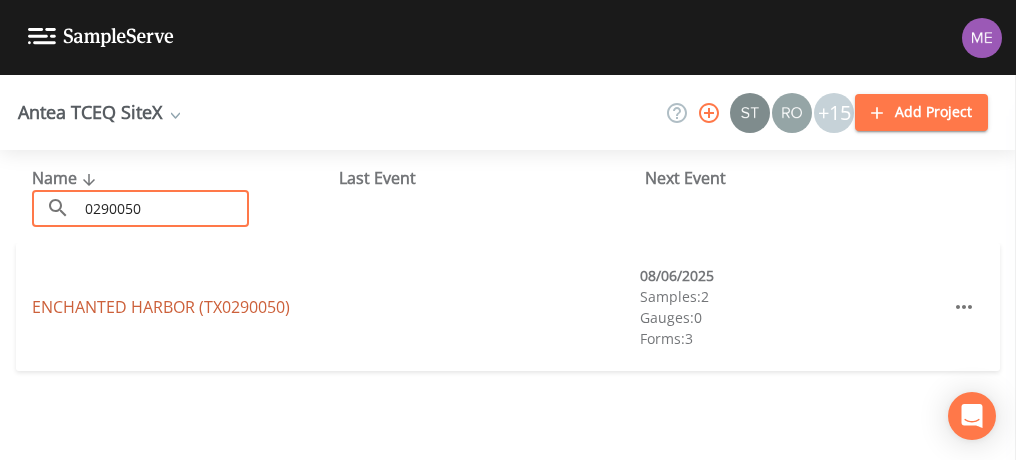 click on "ENCHANTED HARBOR   (TX0290050)" at bounding box center [161, 307] 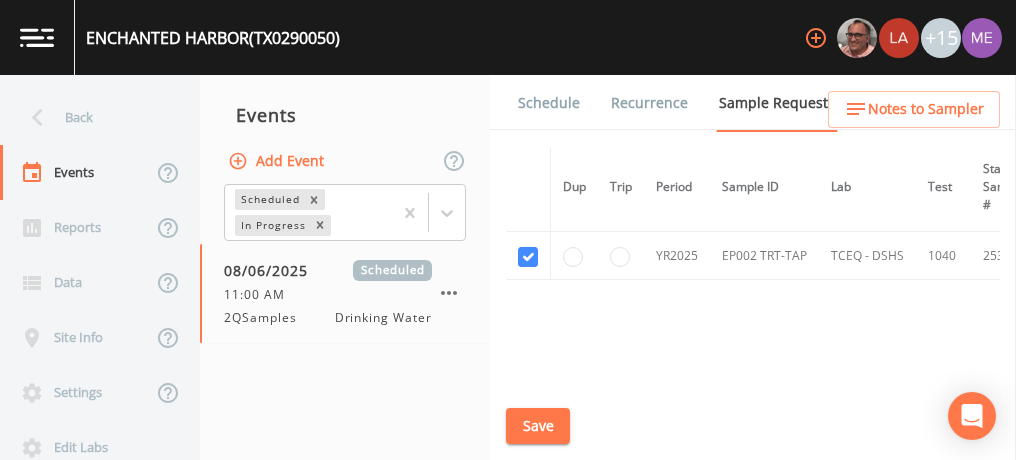 scroll, scrollTop: 274, scrollLeft: 0, axis: vertical 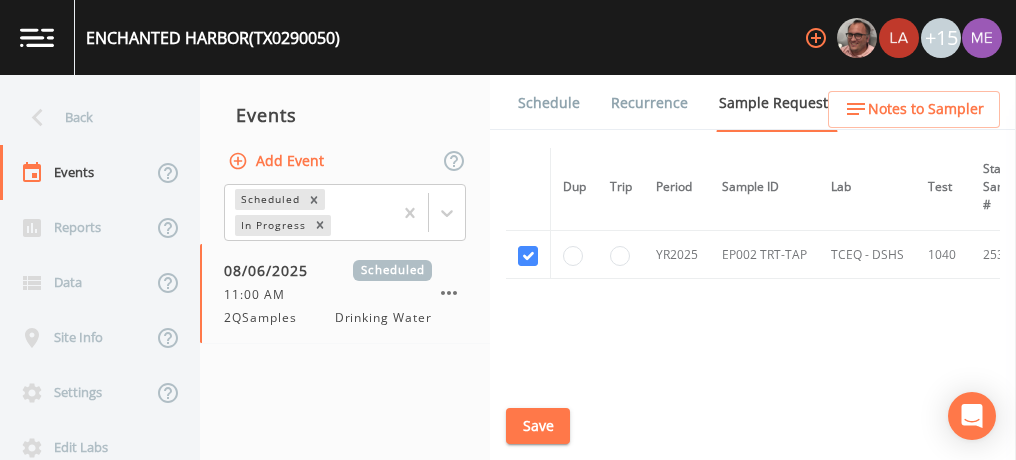 click on "Schedule" at bounding box center [549, 103] 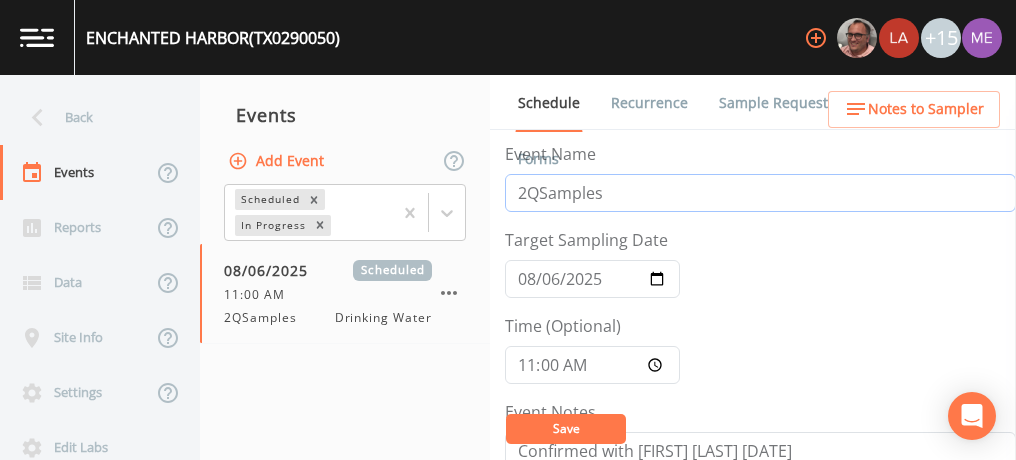 click on "2QSamples" at bounding box center (760, 193) 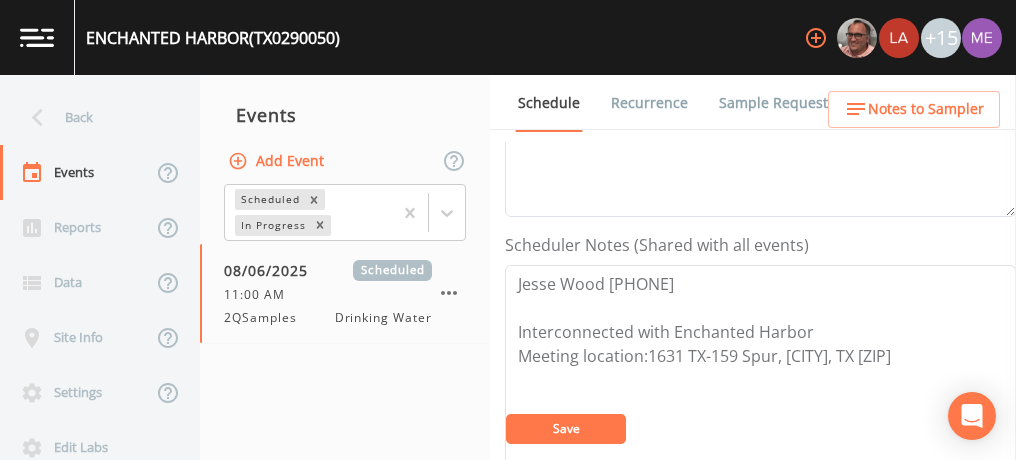 scroll, scrollTop: 480, scrollLeft: 0, axis: vertical 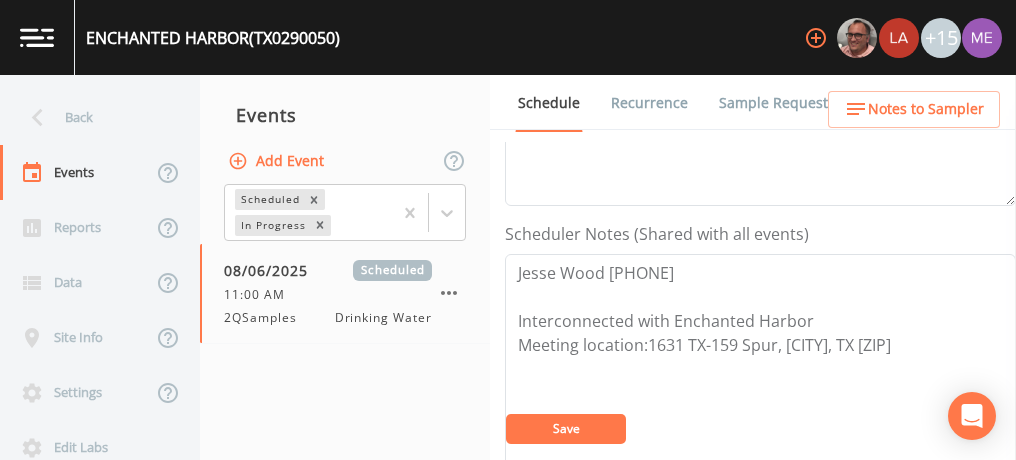 type on "3QSamples" 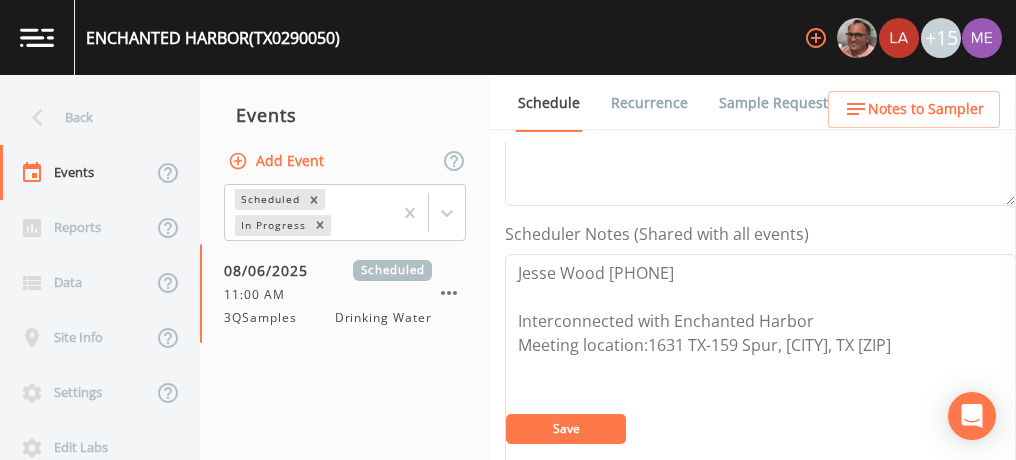 click on "Notes to Sampler" at bounding box center (926, 109) 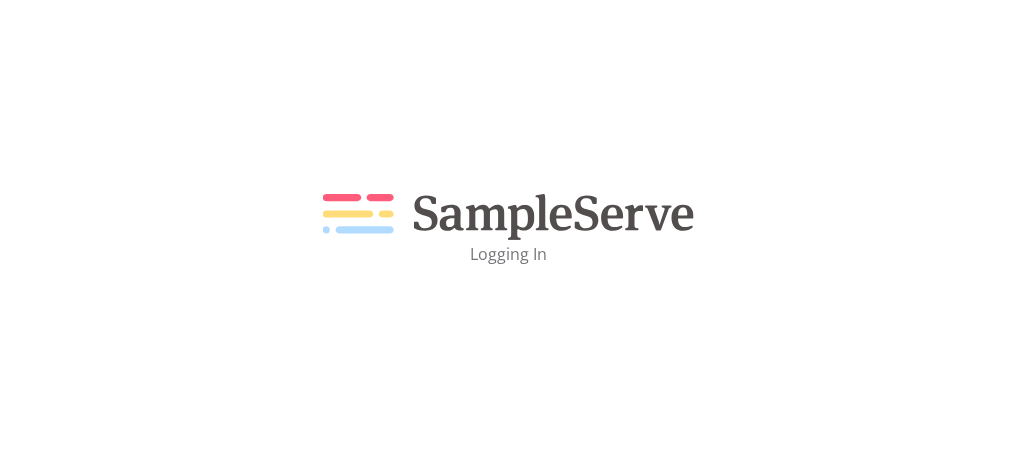 scroll, scrollTop: 0, scrollLeft: 0, axis: both 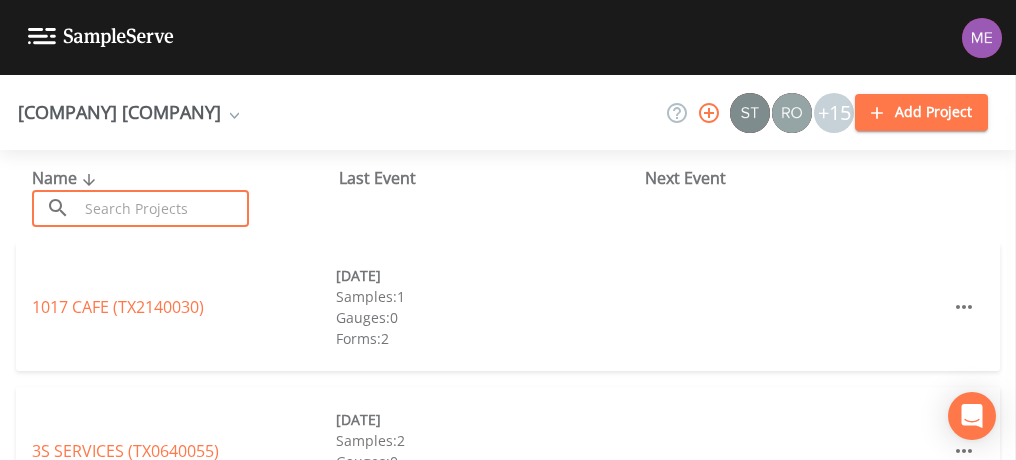 click at bounding box center (163, 208) 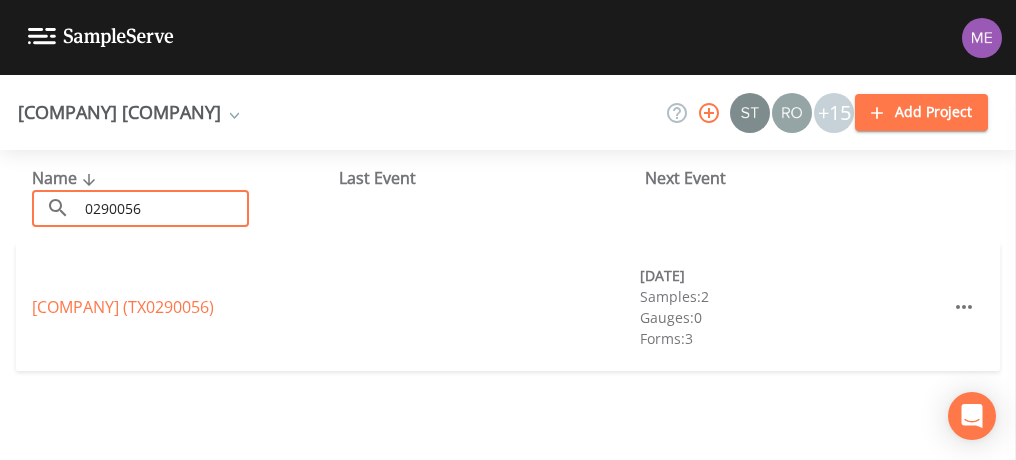 type on "0290056" 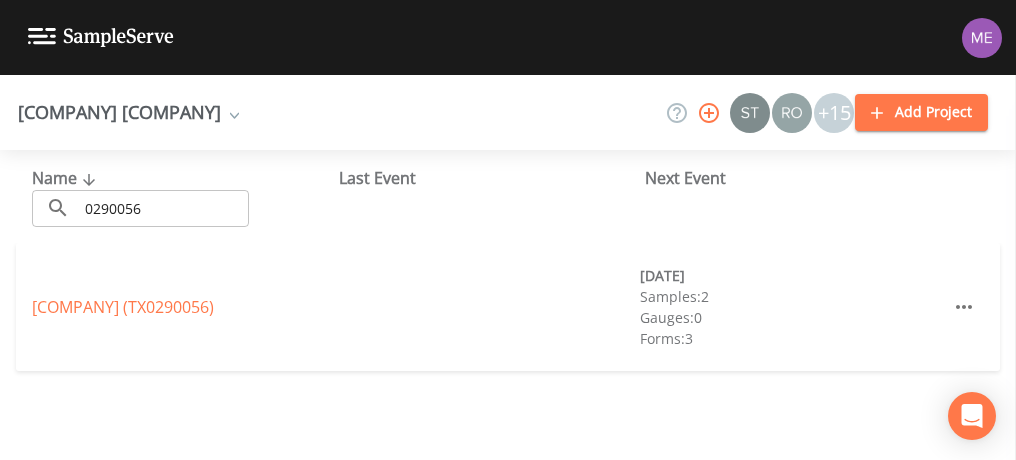 click on "[COMPANY] (TX0290056) [DATE] Samples: 2 Gauges: 0 Forms: 3" at bounding box center [508, 307] 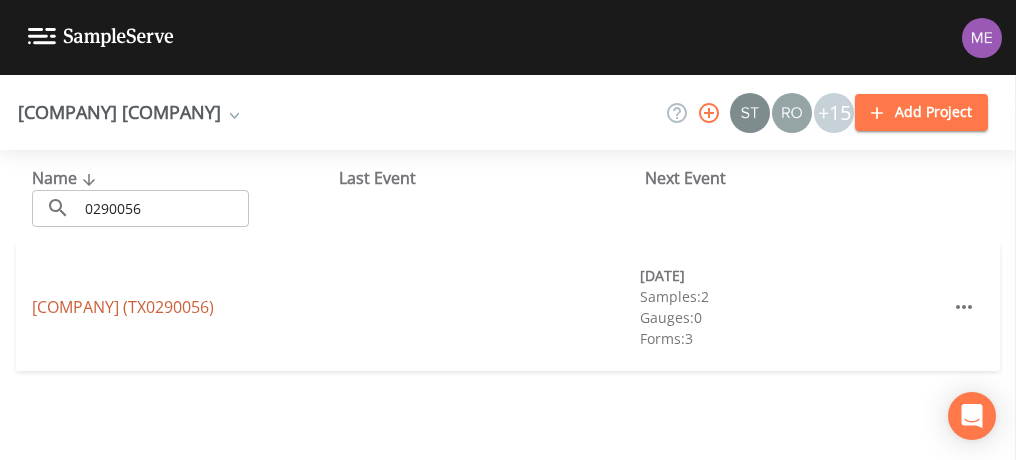 click on "[COMPANY] (TX0290056)" at bounding box center [123, 307] 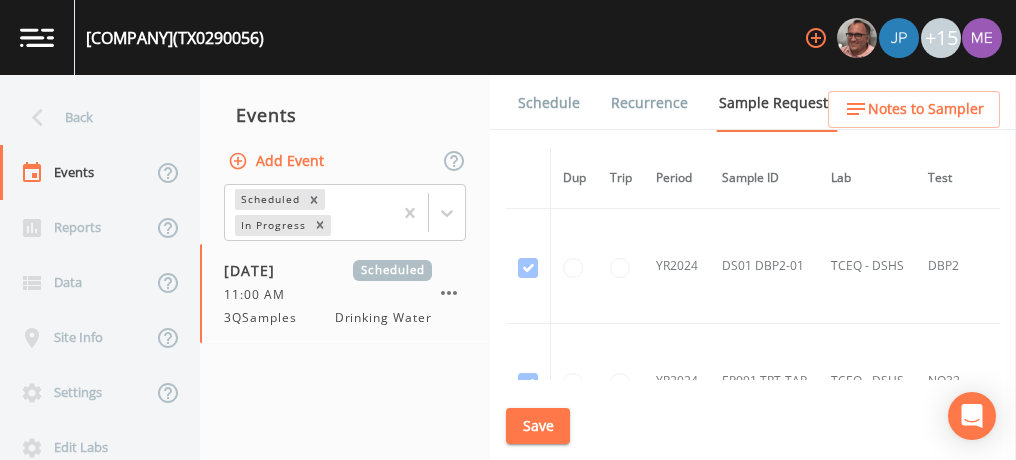 click on "Schedule" at bounding box center [549, 103] 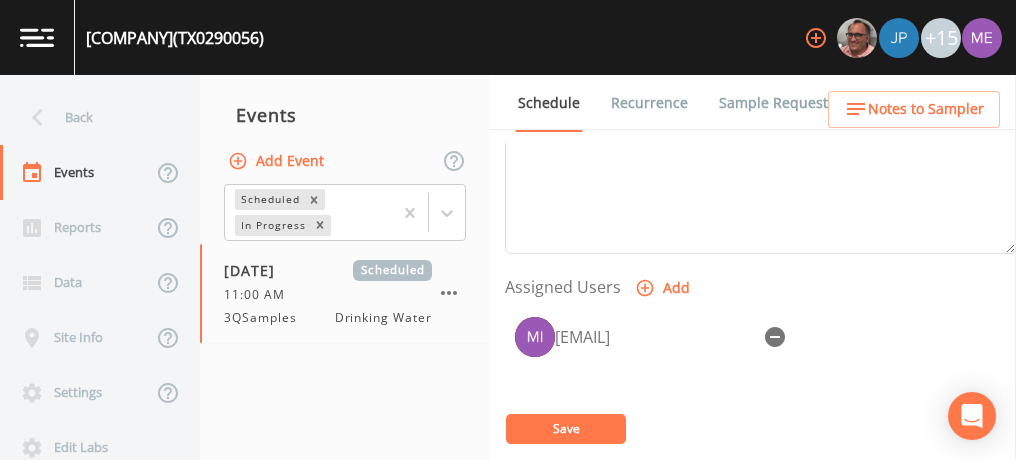 scroll, scrollTop: 736, scrollLeft: 0, axis: vertical 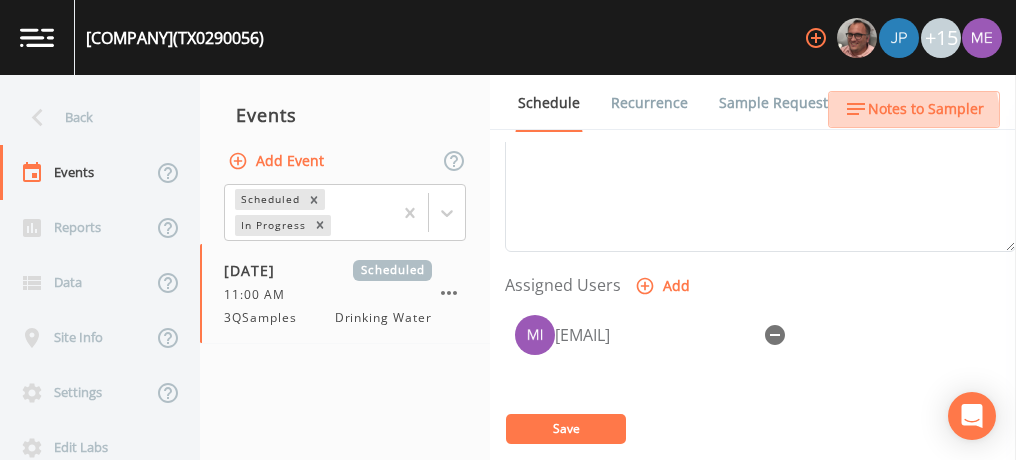 click on "Notes to Sampler" at bounding box center [926, 109] 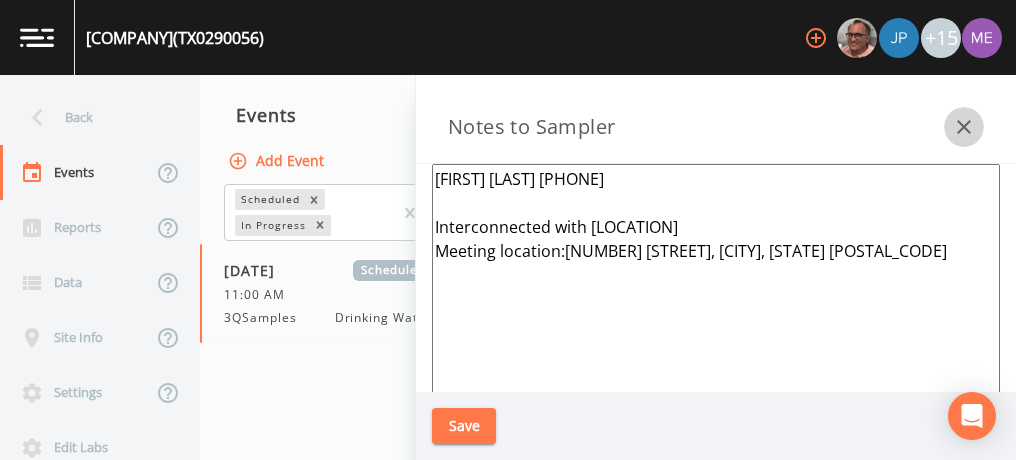click 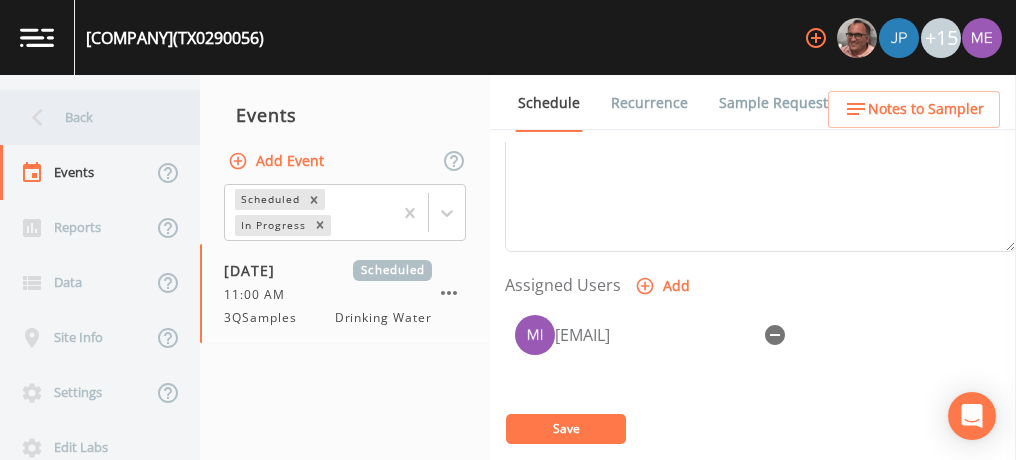 click on "Back" at bounding box center [90, 117] 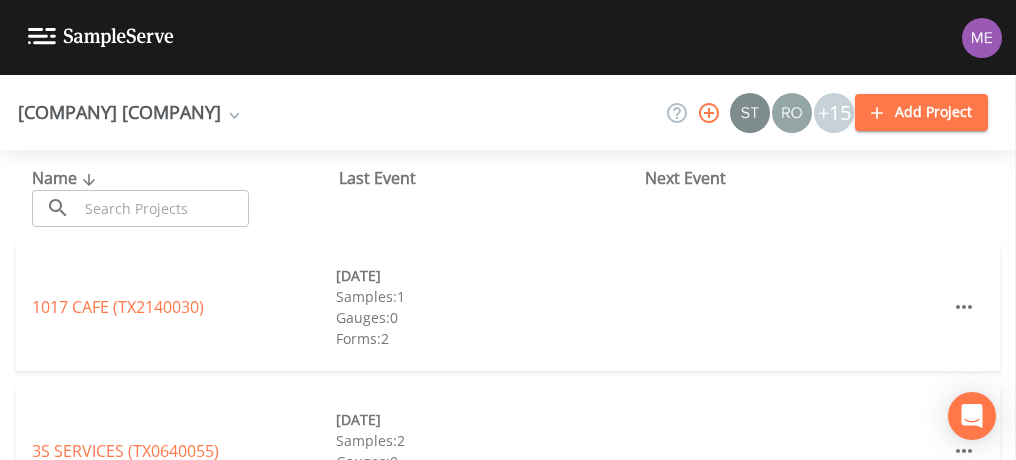 click at bounding box center [163, 208] 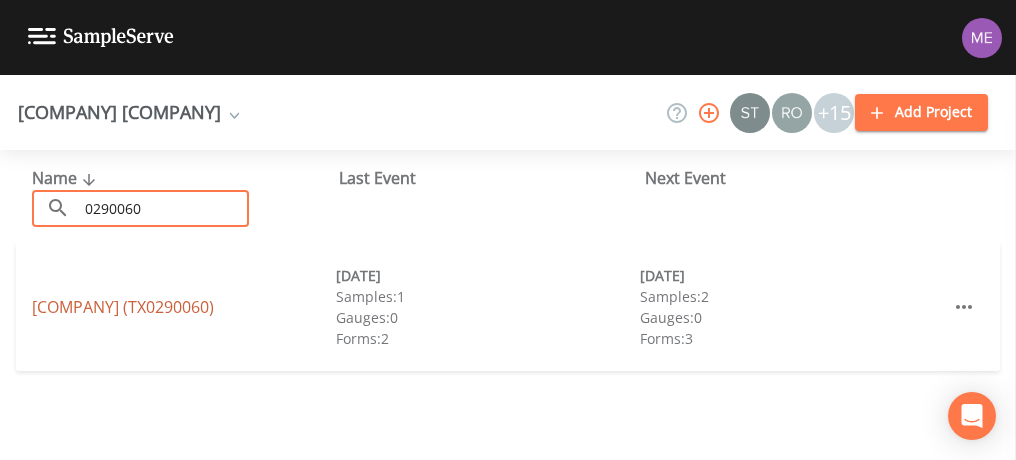 type on "0290060" 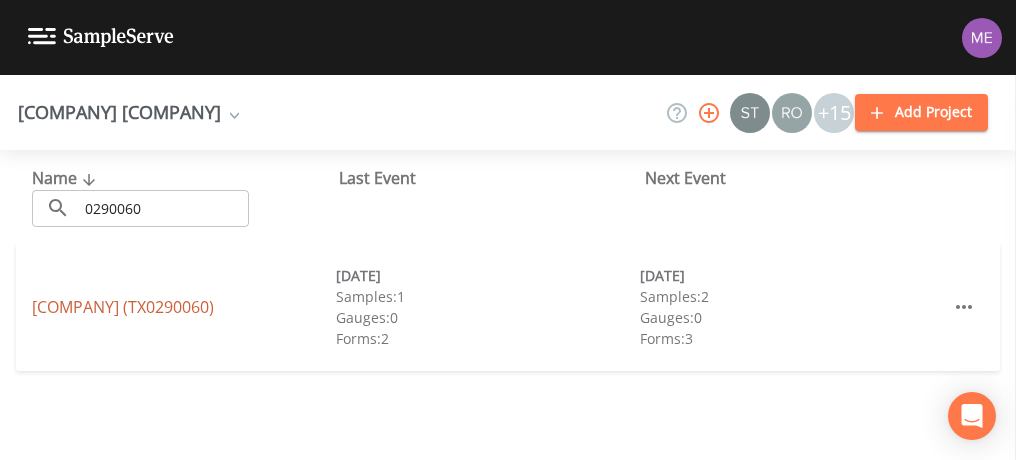 click on "[COMPANY] (TX0290060)" at bounding box center [123, 307] 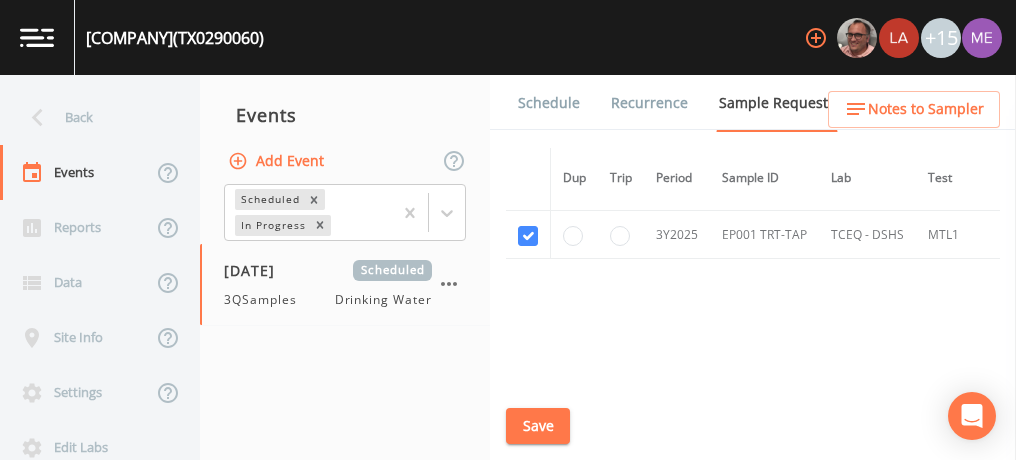scroll, scrollTop: 843, scrollLeft: 0, axis: vertical 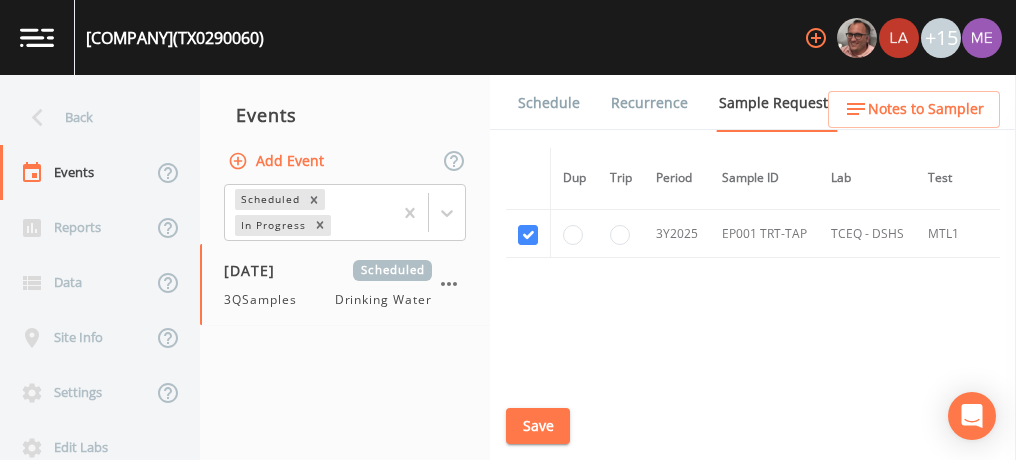 click on "Schedule" at bounding box center (549, 103) 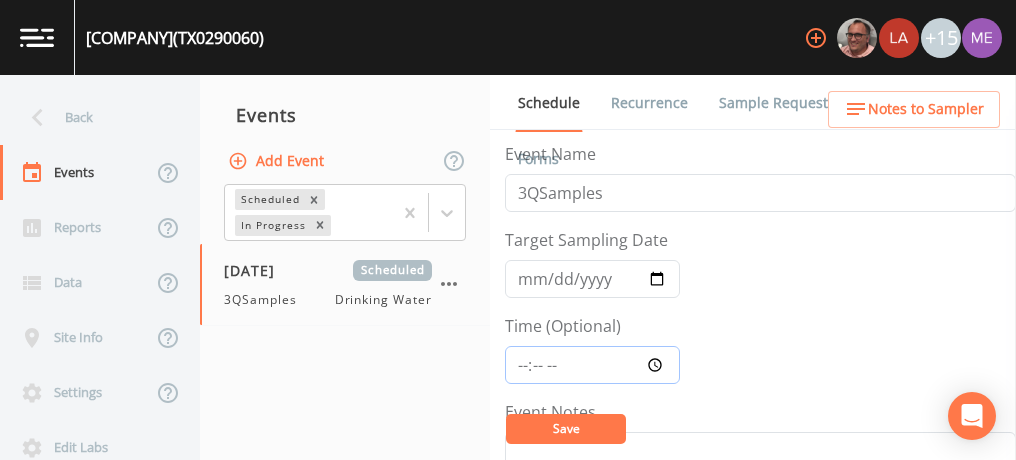 click on "Time (Optional)" at bounding box center [592, 365] 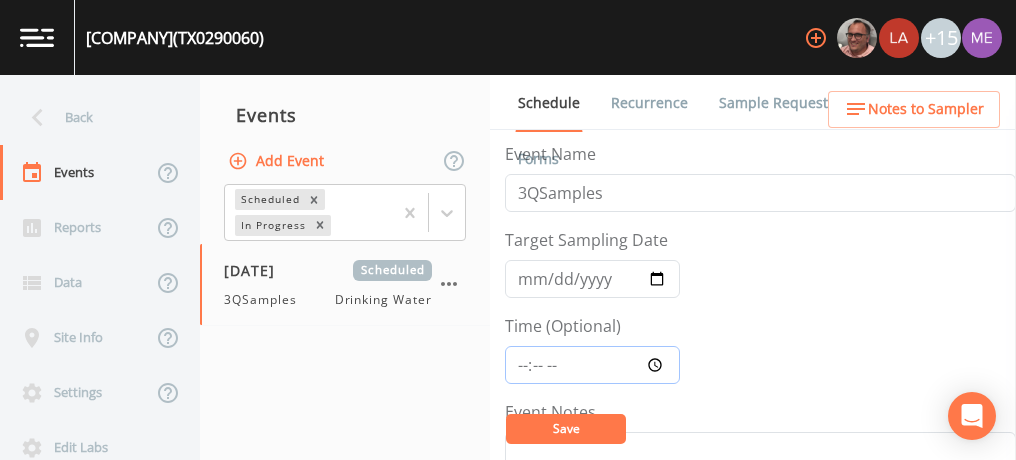 type on "09:00" 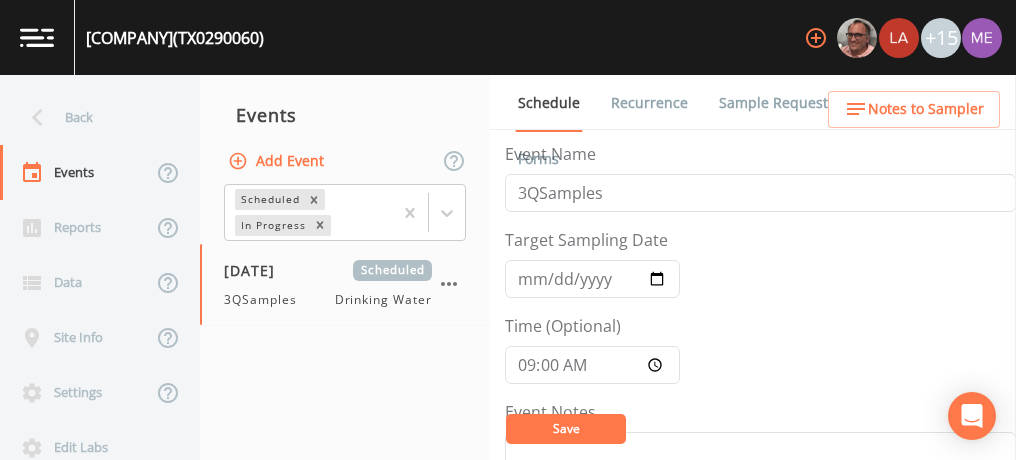 click on "Save" at bounding box center [566, 429] 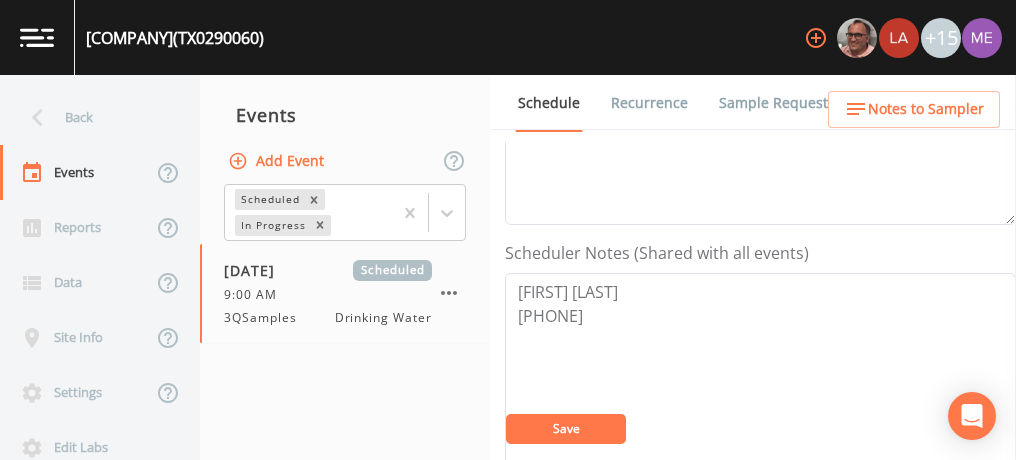 scroll, scrollTop: 462, scrollLeft: 0, axis: vertical 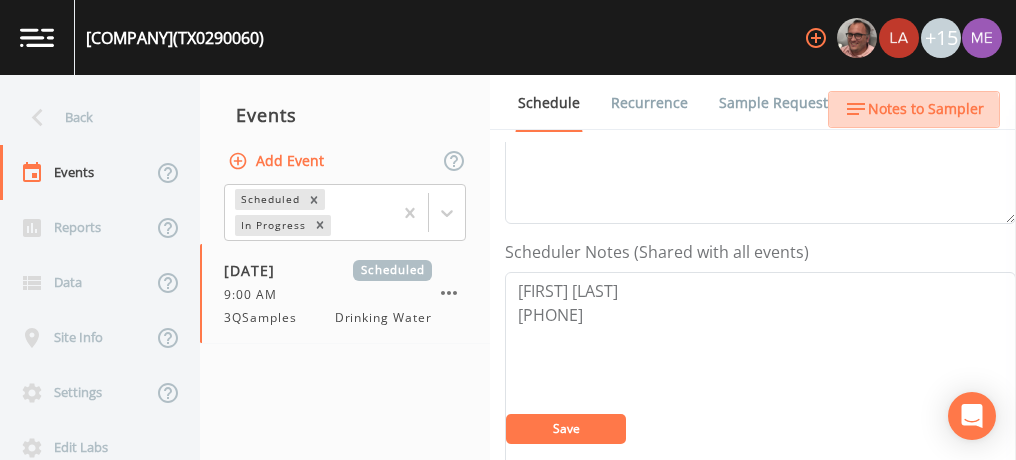 click on "Notes to Sampler" at bounding box center [926, 109] 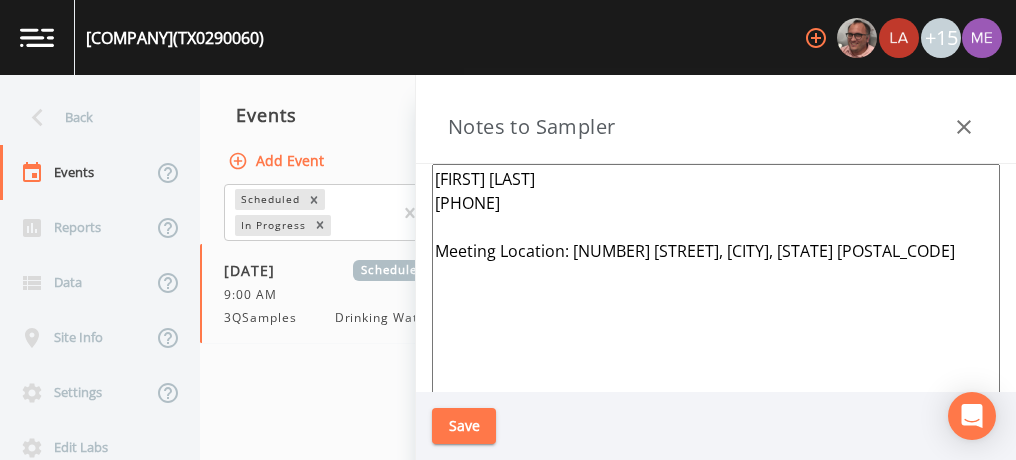 click 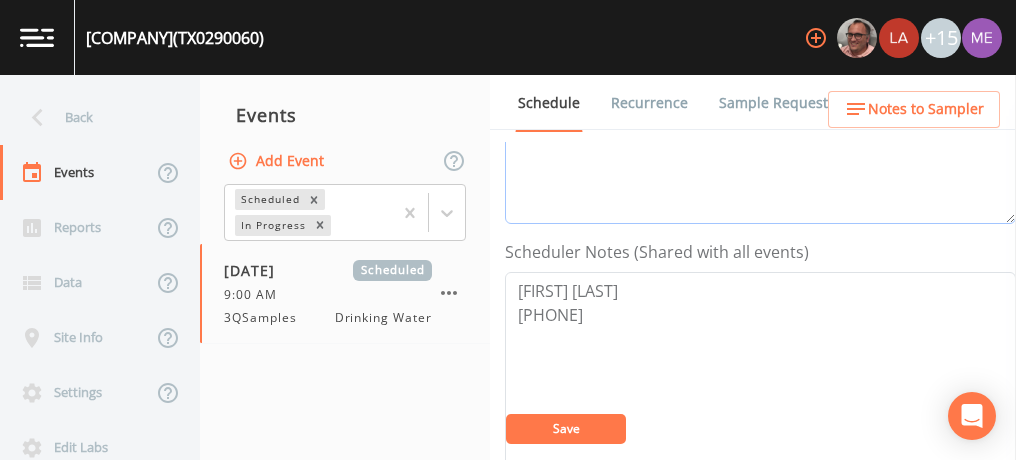 click on "Event Notes" at bounding box center [760, 97] 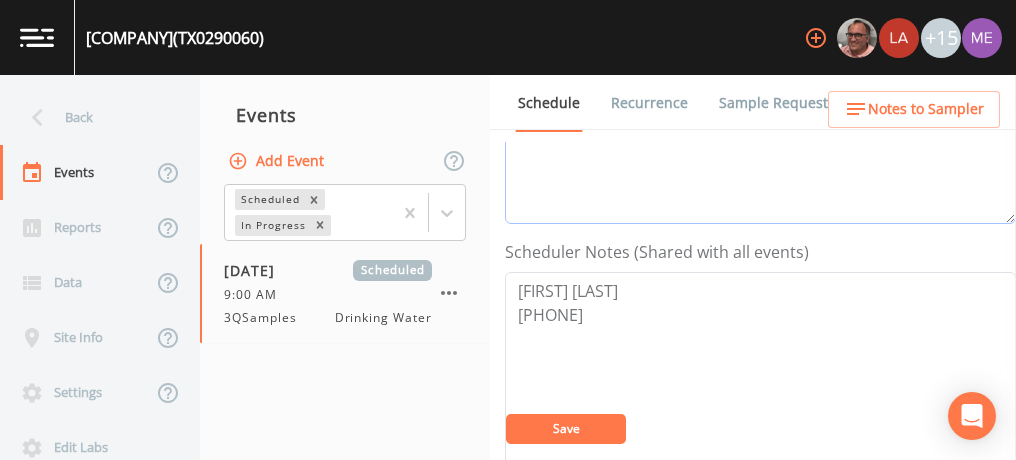 scroll, scrollTop: 294, scrollLeft: 0, axis: vertical 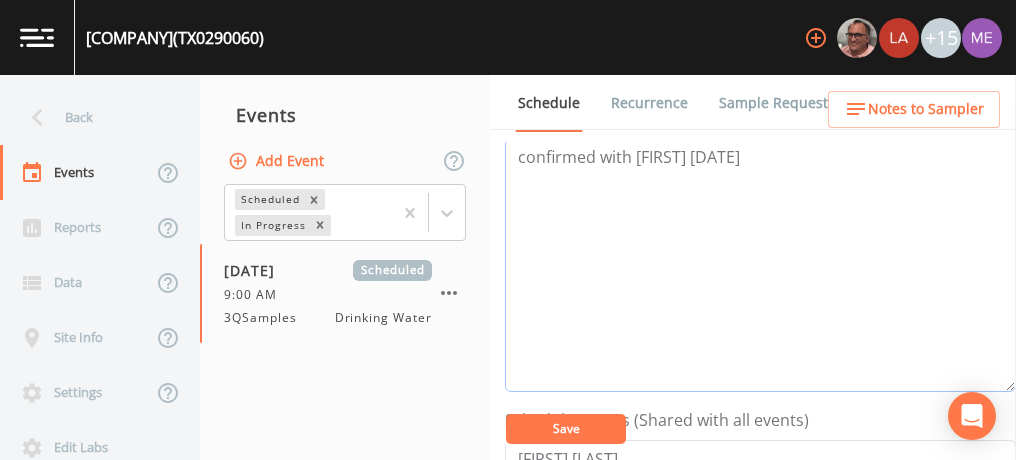 type on "confirmed with [FIRST] [DATE]" 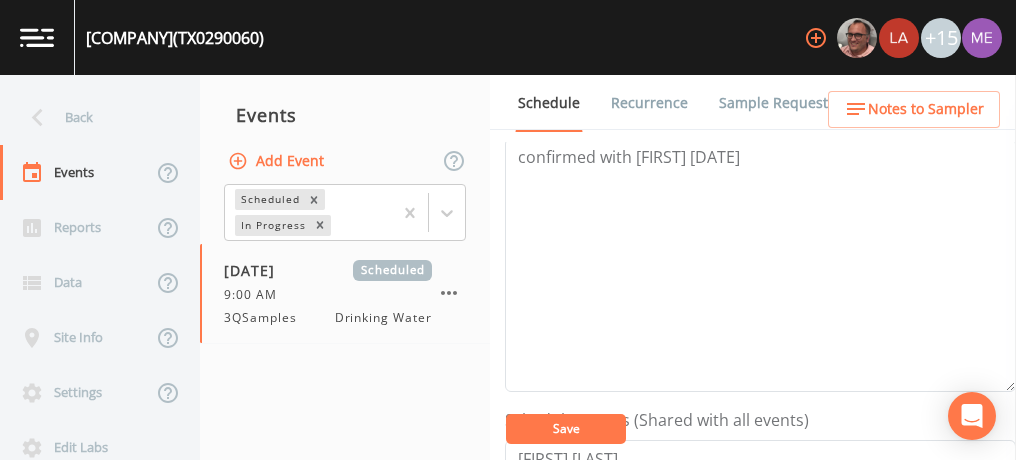 click on "Save" at bounding box center [566, 429] 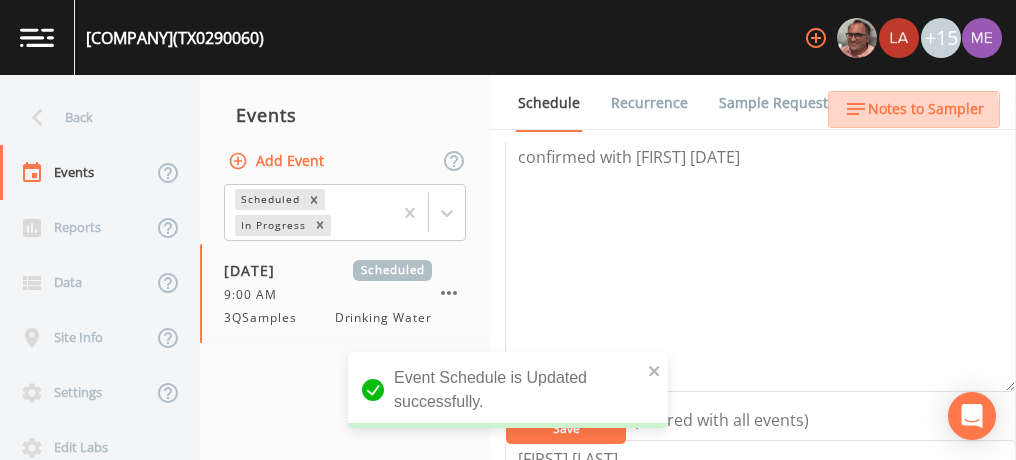 click on "Notes to Sampler" at bounding box center [926, 109] 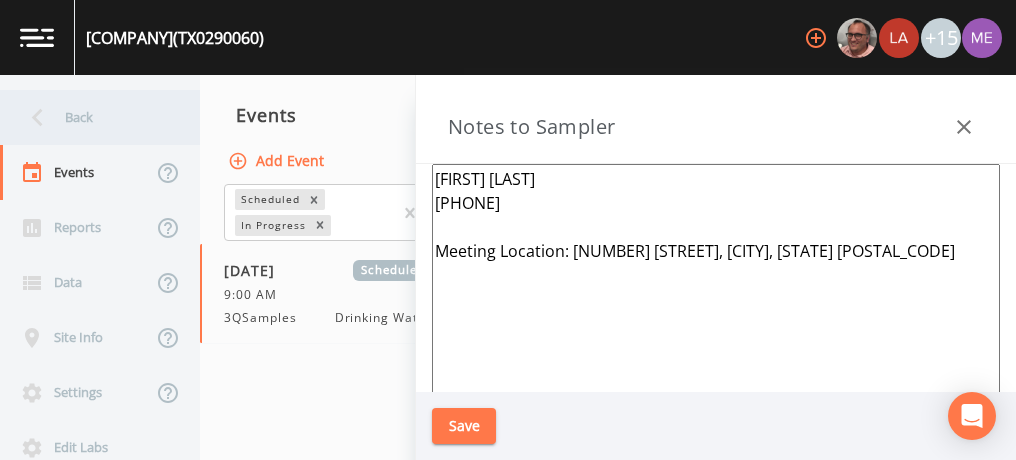 click on "Back" at bounding box center [90, 117] 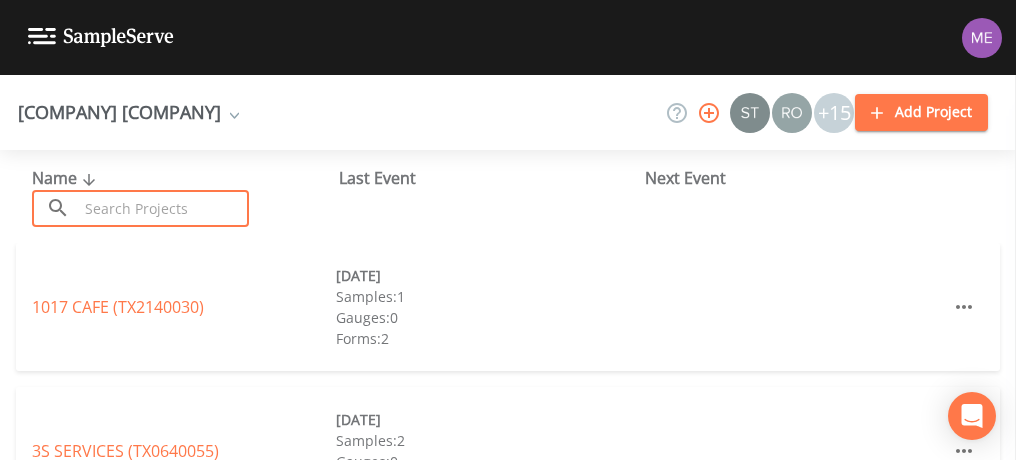 click at bounding box center [163, 208] 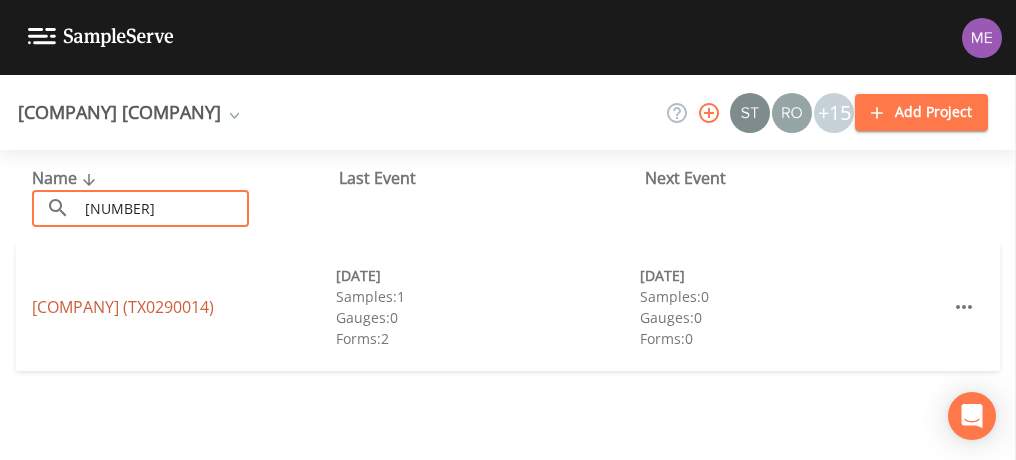 type on "[NUMBER]" 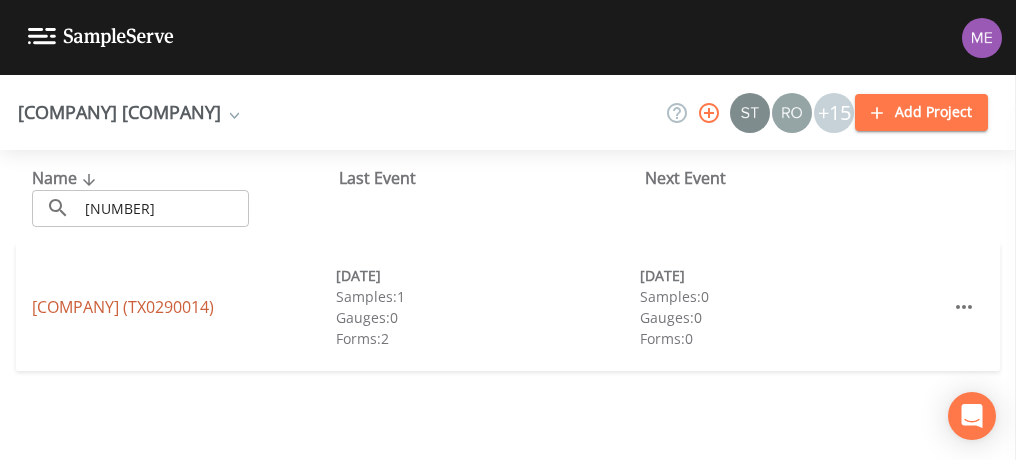 click on "[COMPANY] (TX0290014)" at bounding box center [123, 307] 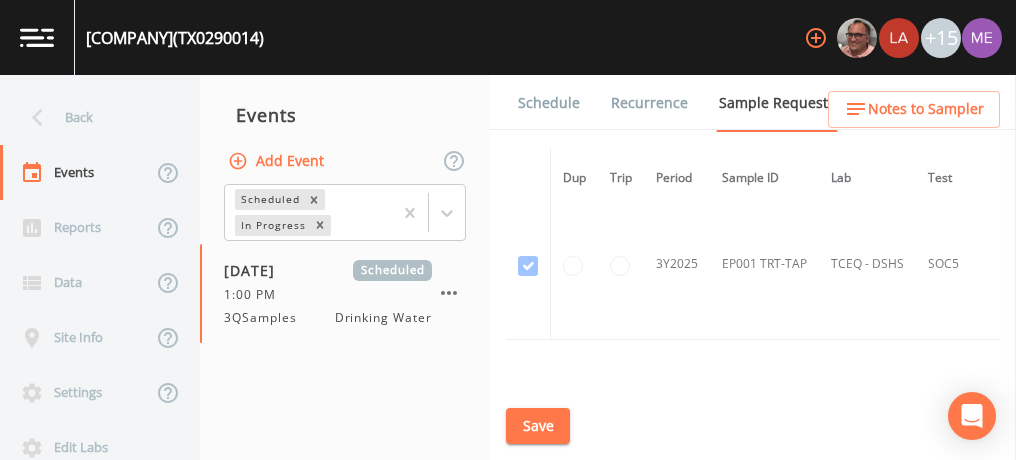 scroll, scrollTop: 1625, scrollLeft: 0, axis: vertical 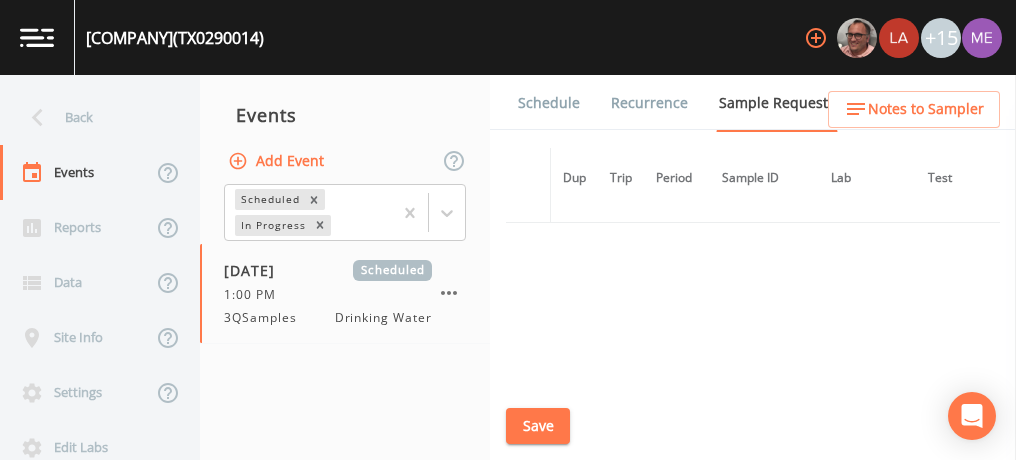 click on "Schedule" at bounding box center (549, 103) 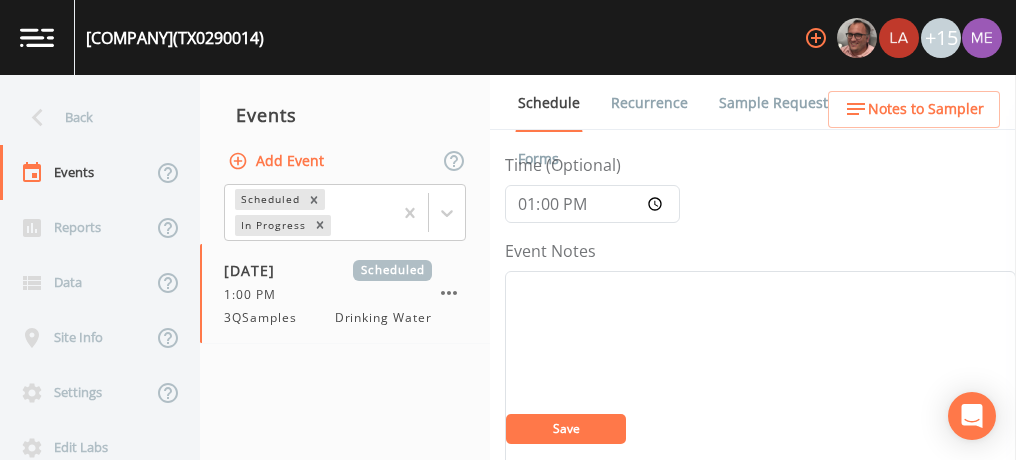 scroll, scrollTop: 158, scrollLeft: 0, axis: vertical 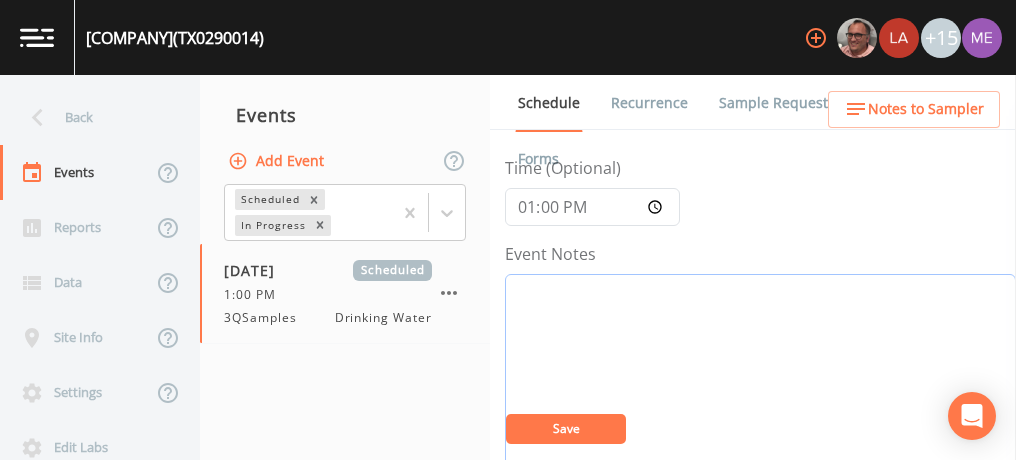 click on "Event Notes" at bounding box center (760, 401) 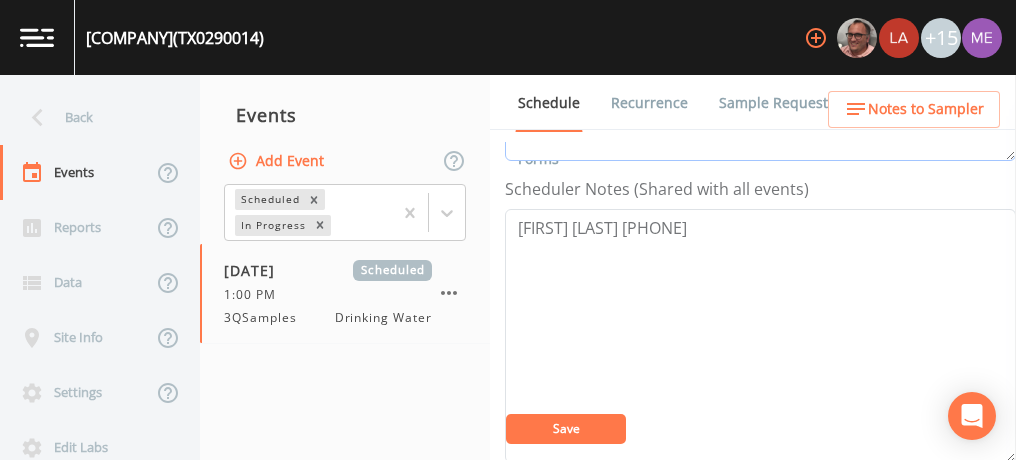 scroll, scrollTop: 536, scrollLeft: 0, axis: vertical 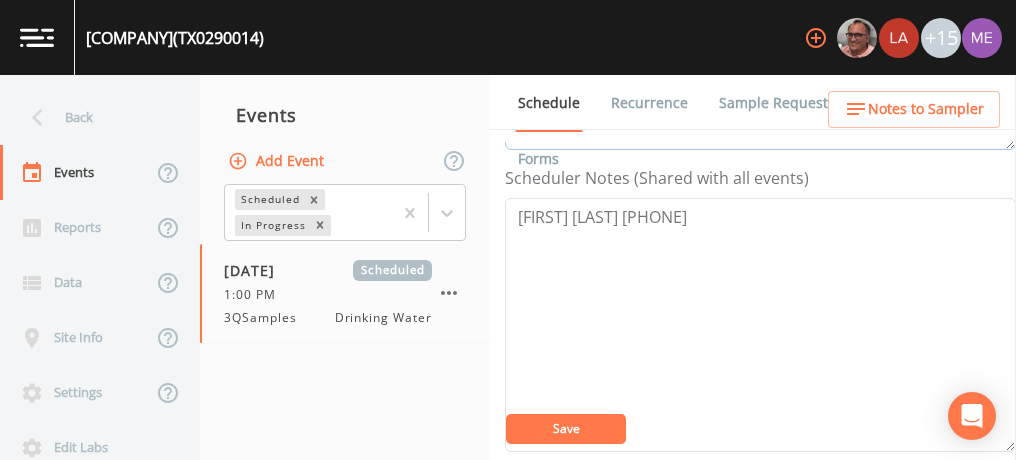 type on "confirmed with [FIRST] [DATE]" 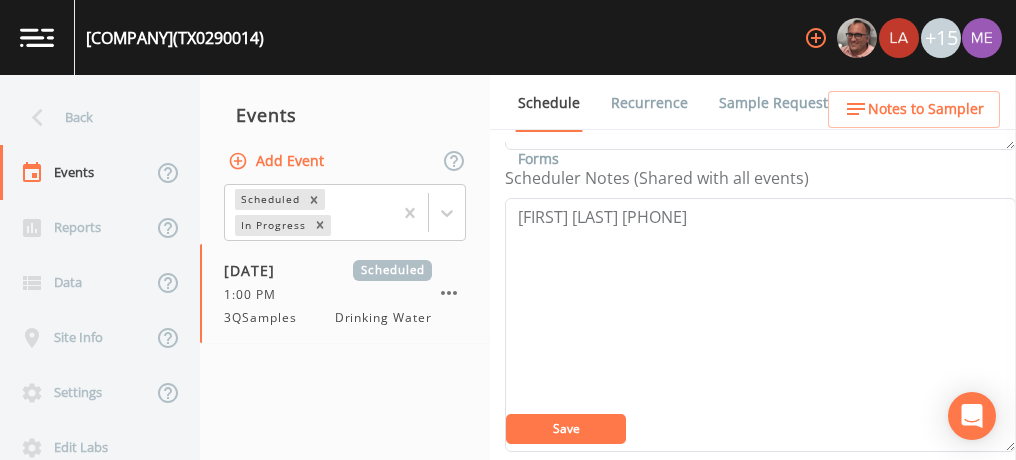 click on "Save" at bounding box center (566, 428) 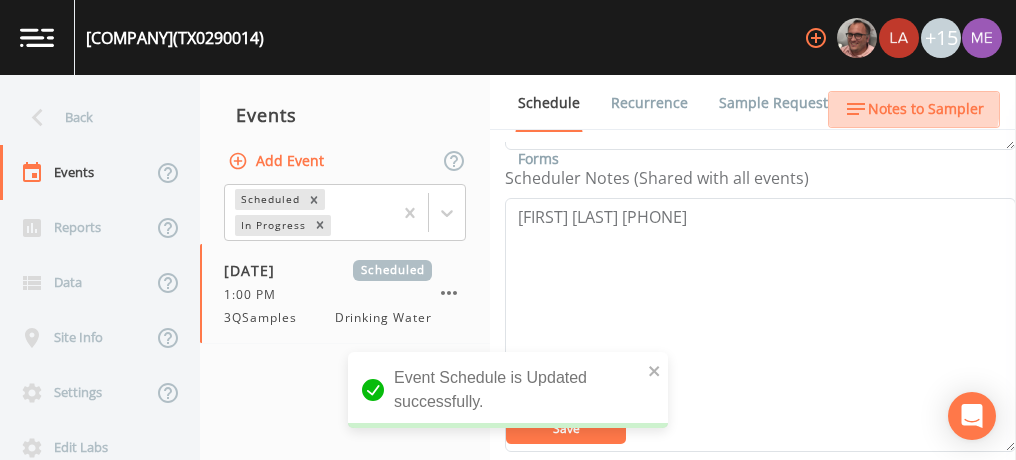 click on "Notes to Sampler" at bounding box center [926, 109] 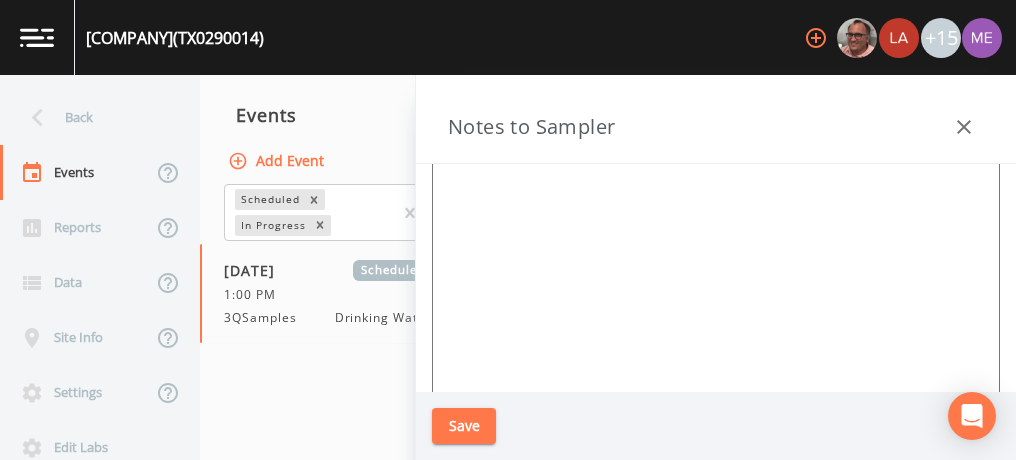 scroll, scrollTop: 0, scrollLeft: 0, axis: both 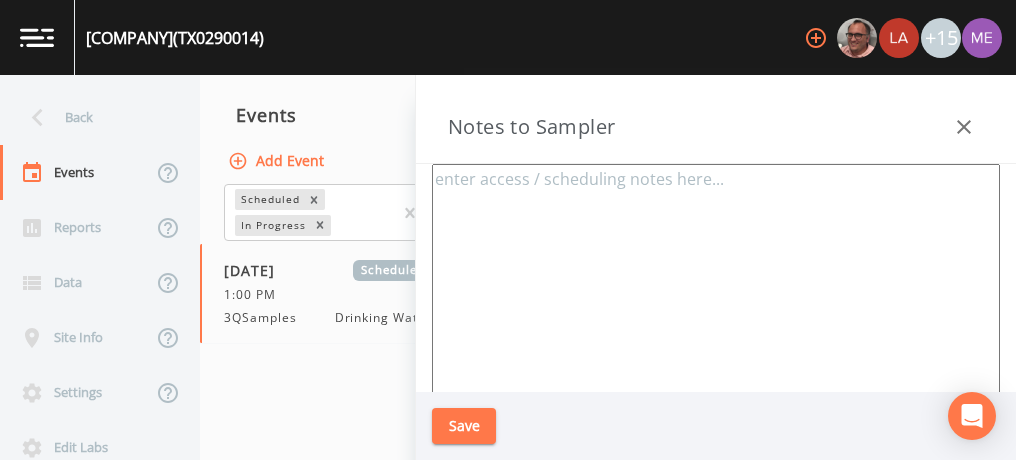 click at bounding box center [716, 407] 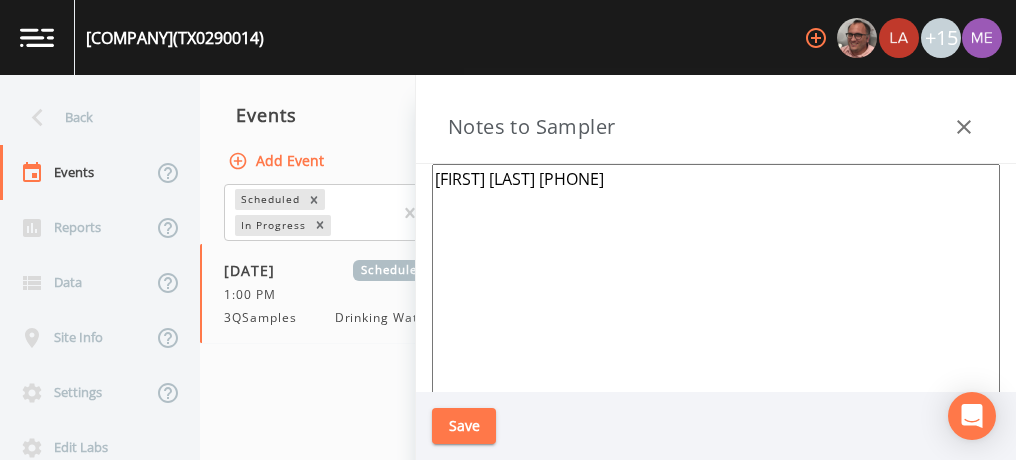 type on "[FIRST] [LAST] [PHONE]" 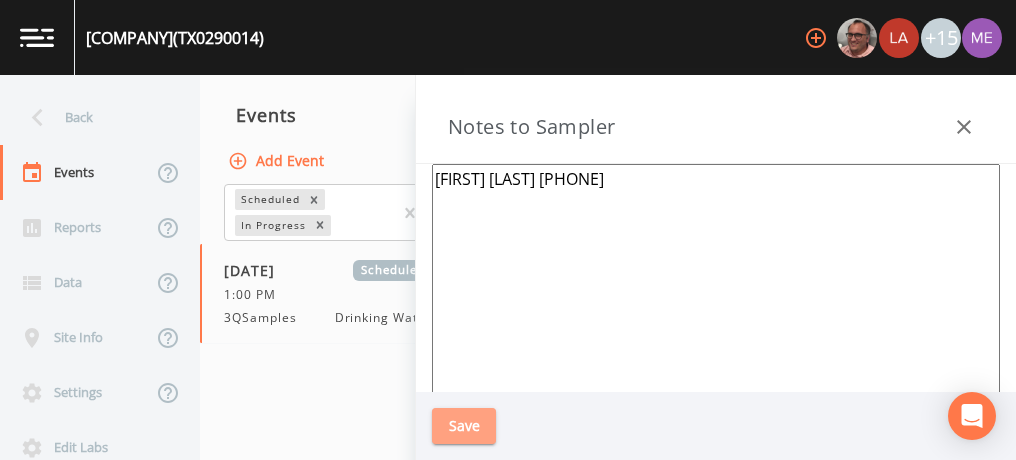 click on "Save" at bounding box center [464, 426] 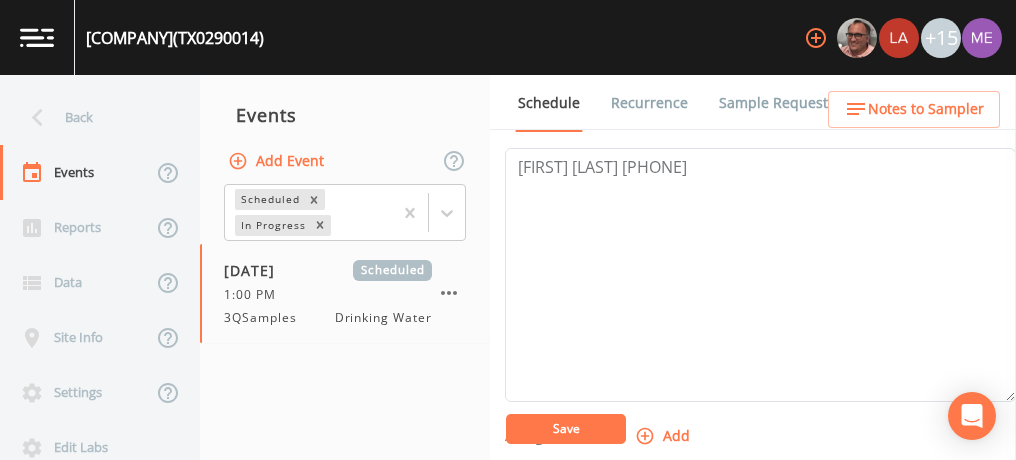 scroll, scrollTop: 490, scrollLeft: 0, axis: vertical 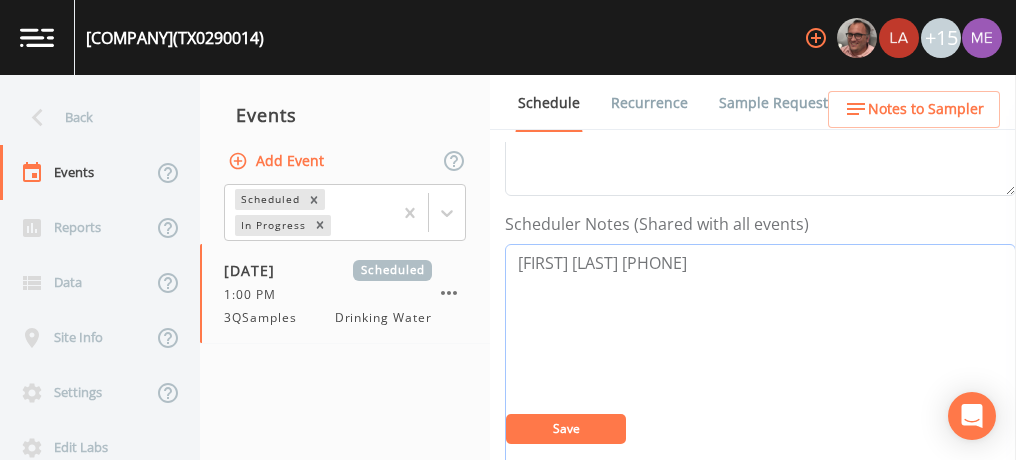drag, startPoint x: 519, startPoint y: 258, endPoint x: 759, endPoint y: 267, distance: 240.16869 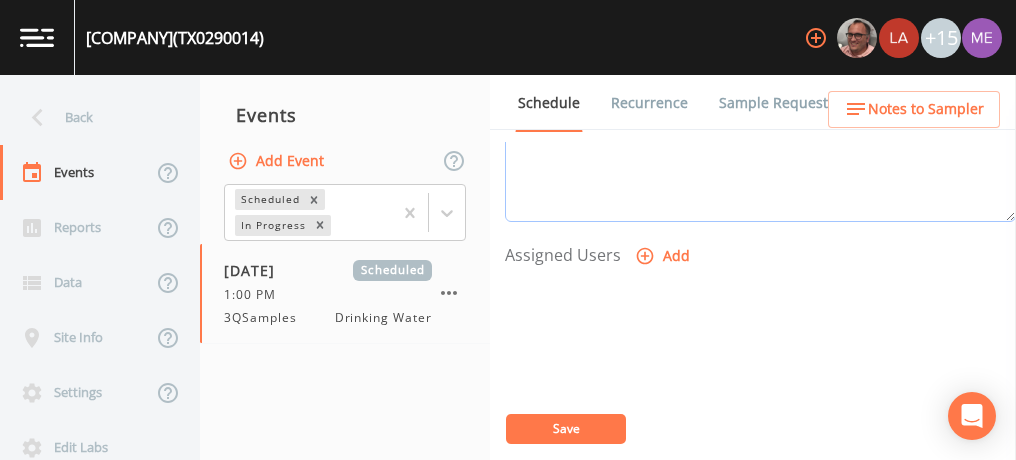 scroll, scrollTop: 780, scrollLeft: 0, axis: vertical 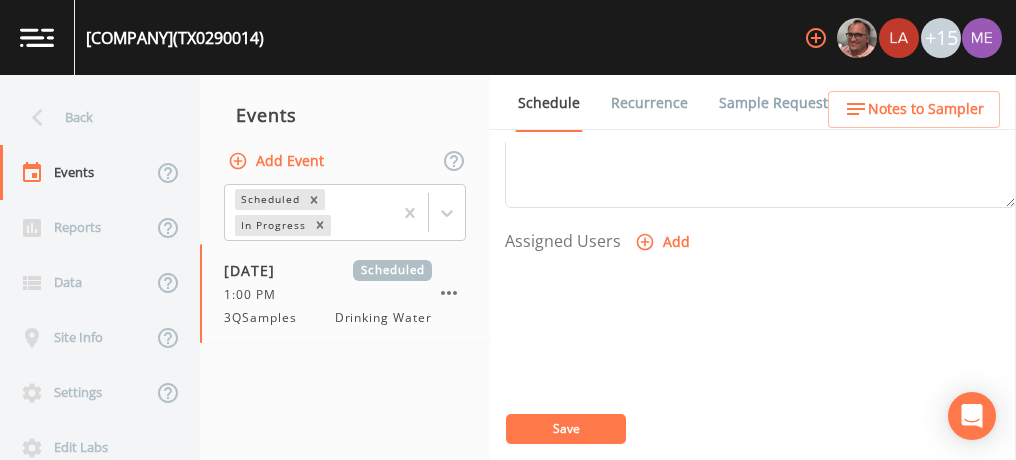 click at bounding box center (760, 366) 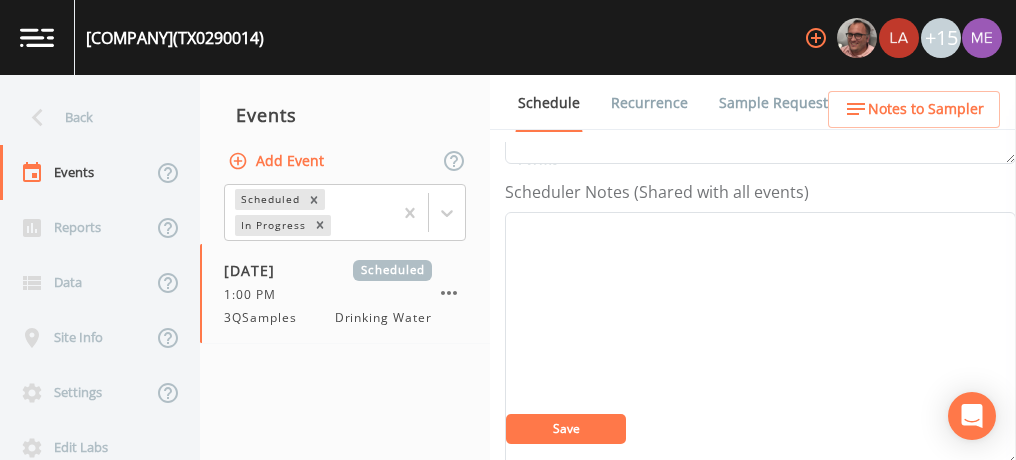 scroll, scrollTop: 521, scrollLeft: 0, axis: vertical 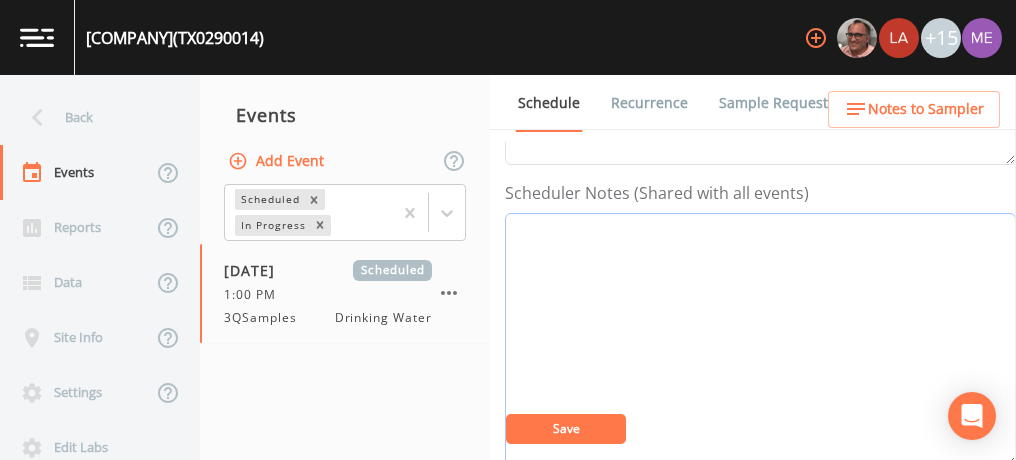 click on "Event Notes" at bounding box center (760, 340) 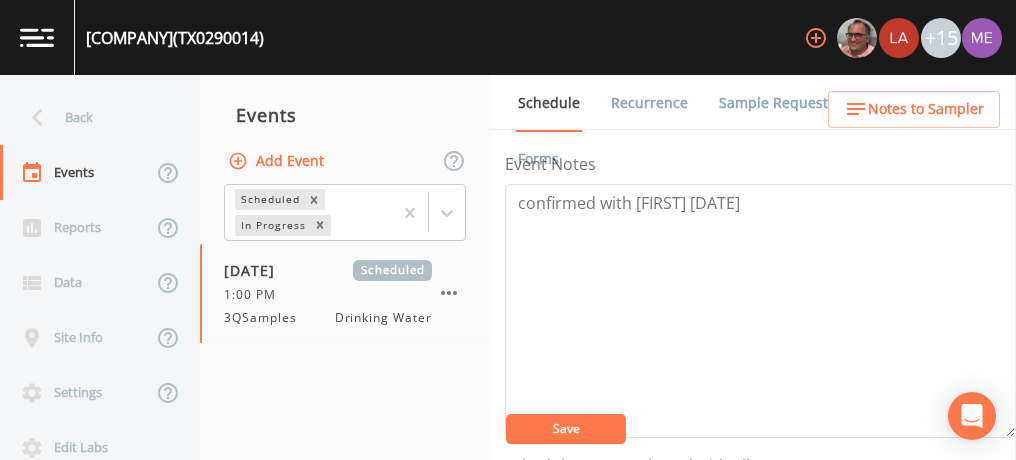 scroll, scrollTop: 228, scrollLeft: 0, axis: vertical 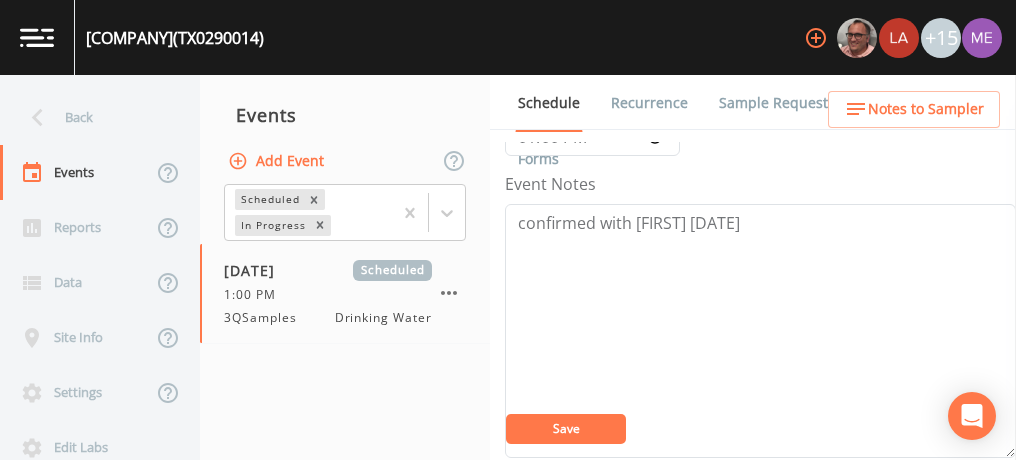 type on "[FIRST] [LAST] [PHONE]" 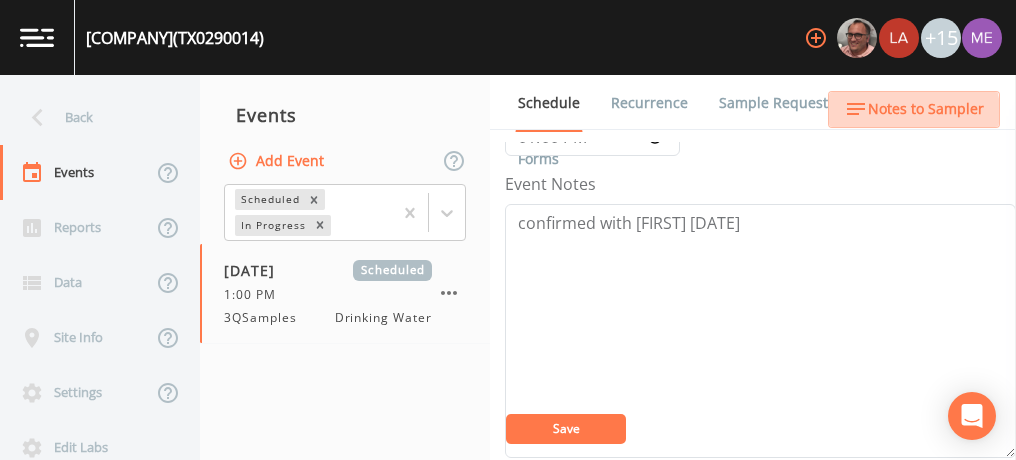 click on "Notes to Sampler" at bounding box center (926, 109) 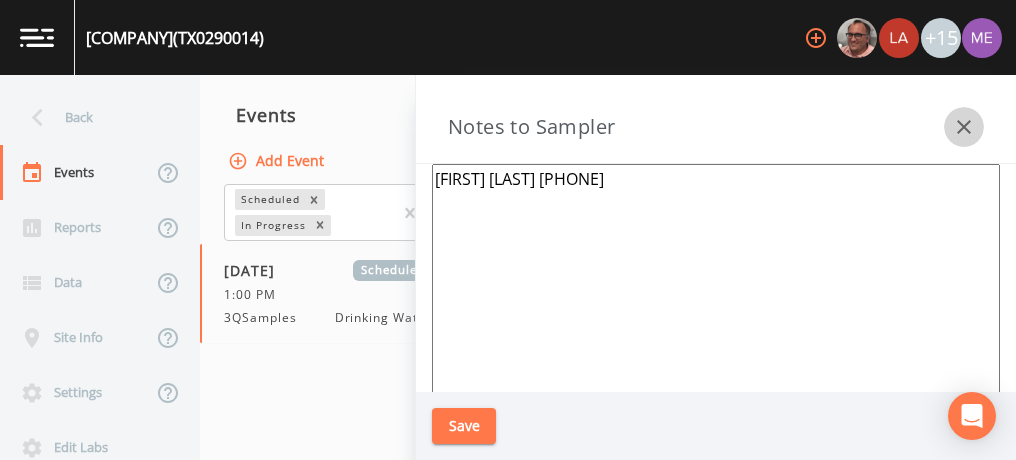 click 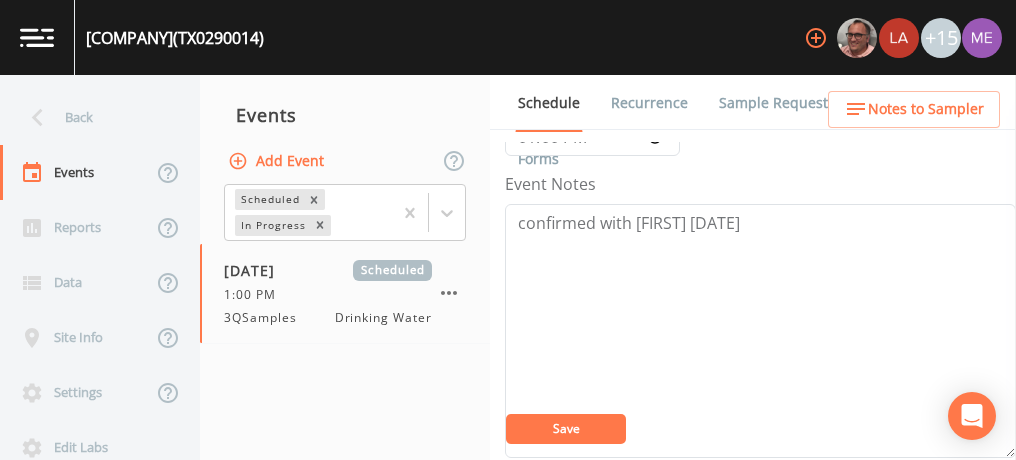 click on "Save" at bounding box center [566, 429] 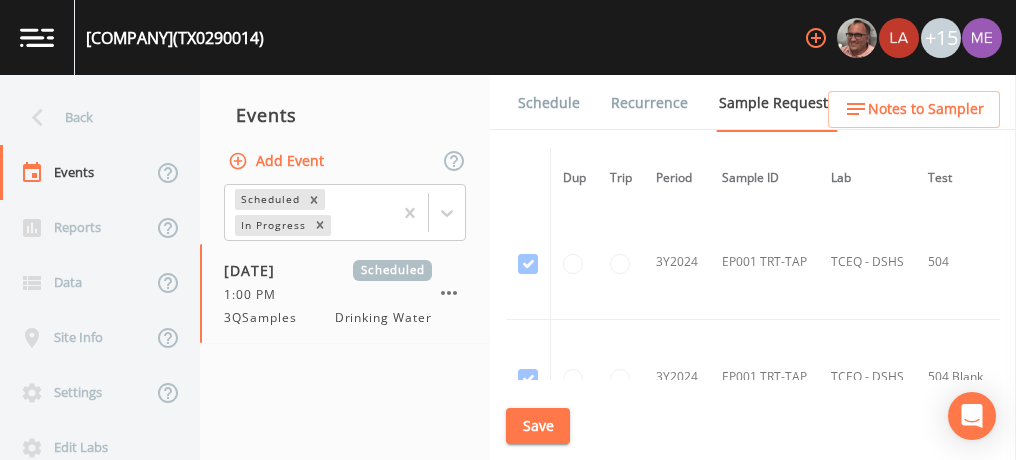 scroll, scrollTop: 348, scrollLeft: 0, axis: vertical 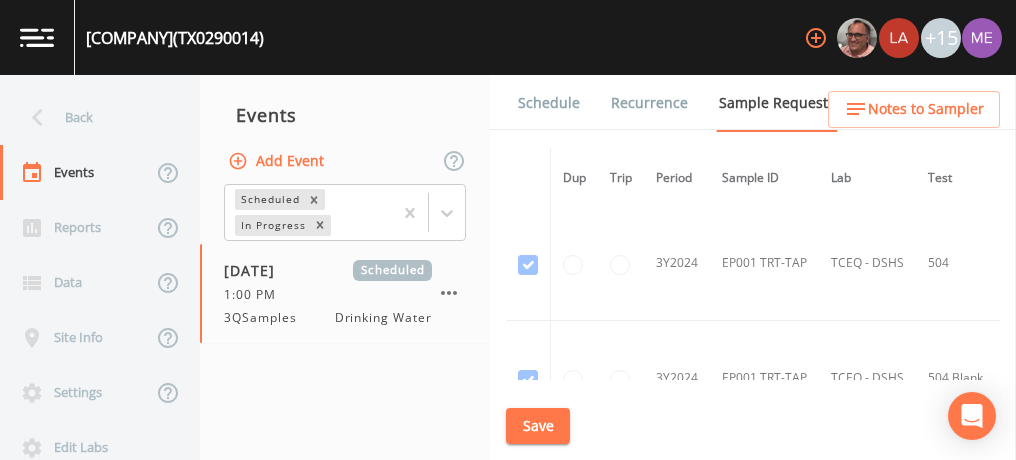 drag, startPoint x: 605, startPoint y: 235, endPoint x: 566, endPoint y: 262, distance: 47.434166 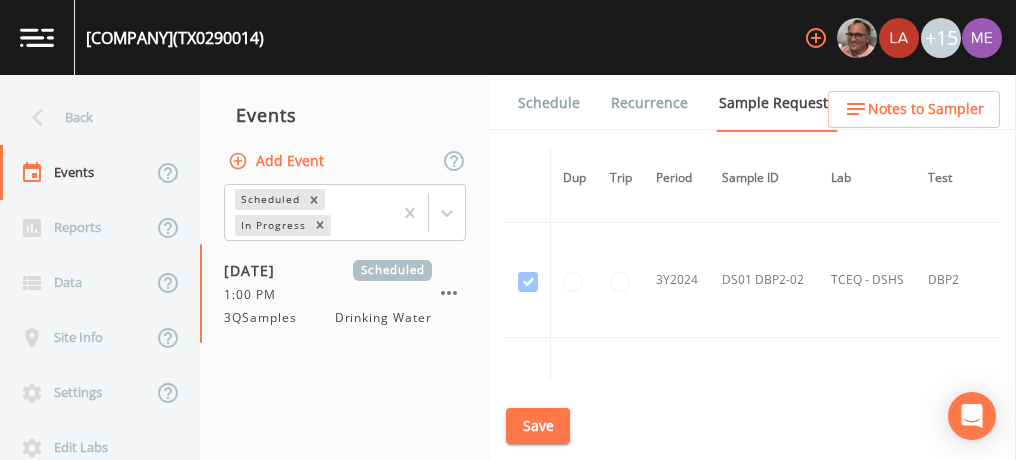 scroll, scrollTop: 214, scrollLeft: 0, axis: vertical 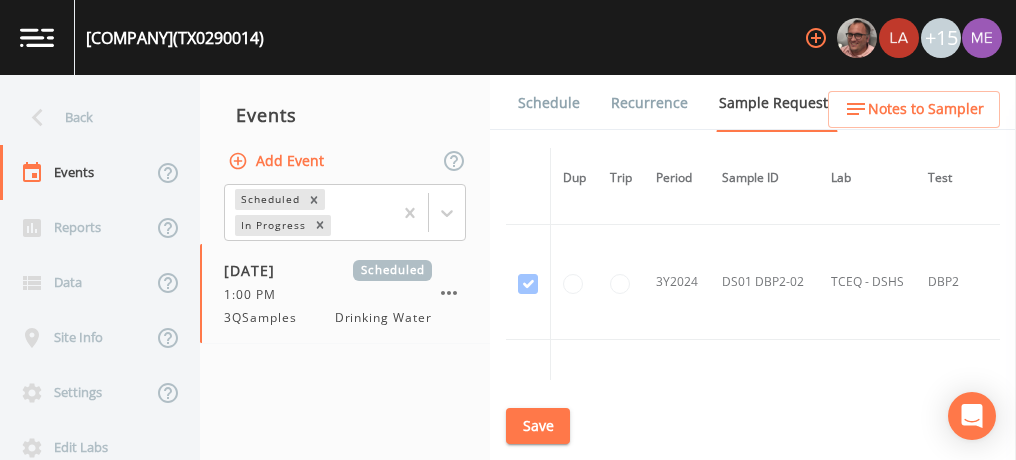 click at bounding box center [575, 282] 